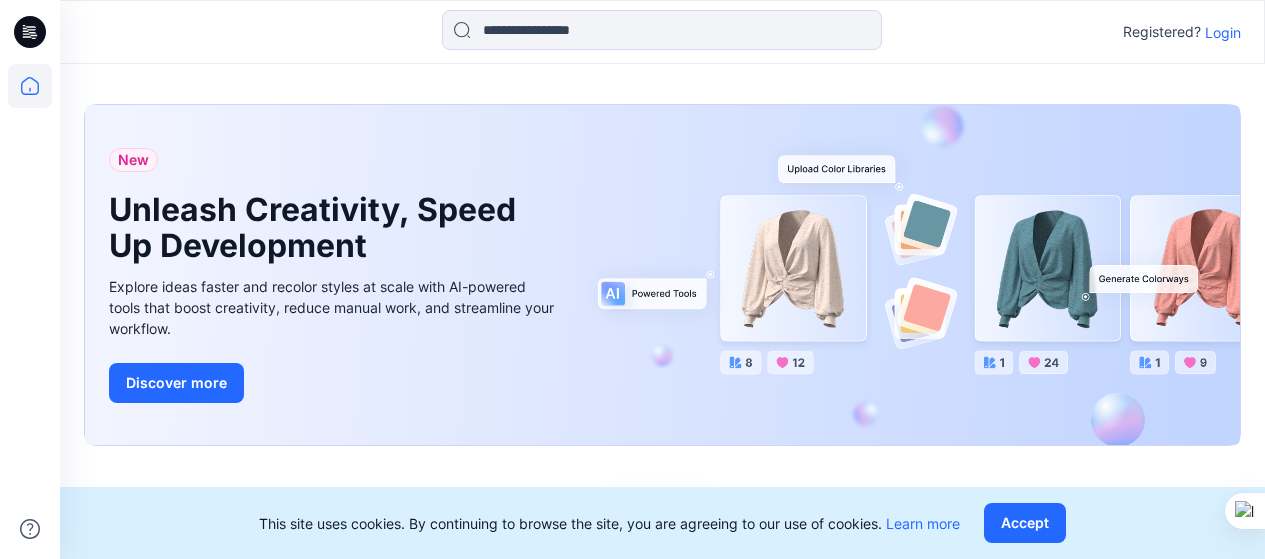 scroll, scrollTop: 0, scrollLeft: 0, axis: both 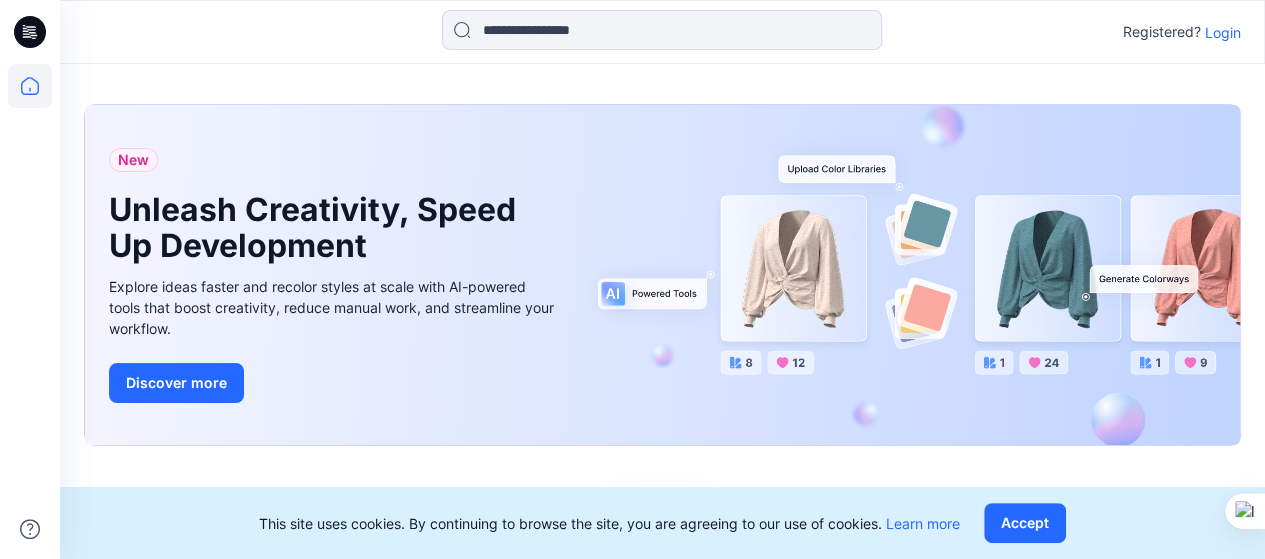 click on "Login" at bounding box center [1223, 32] 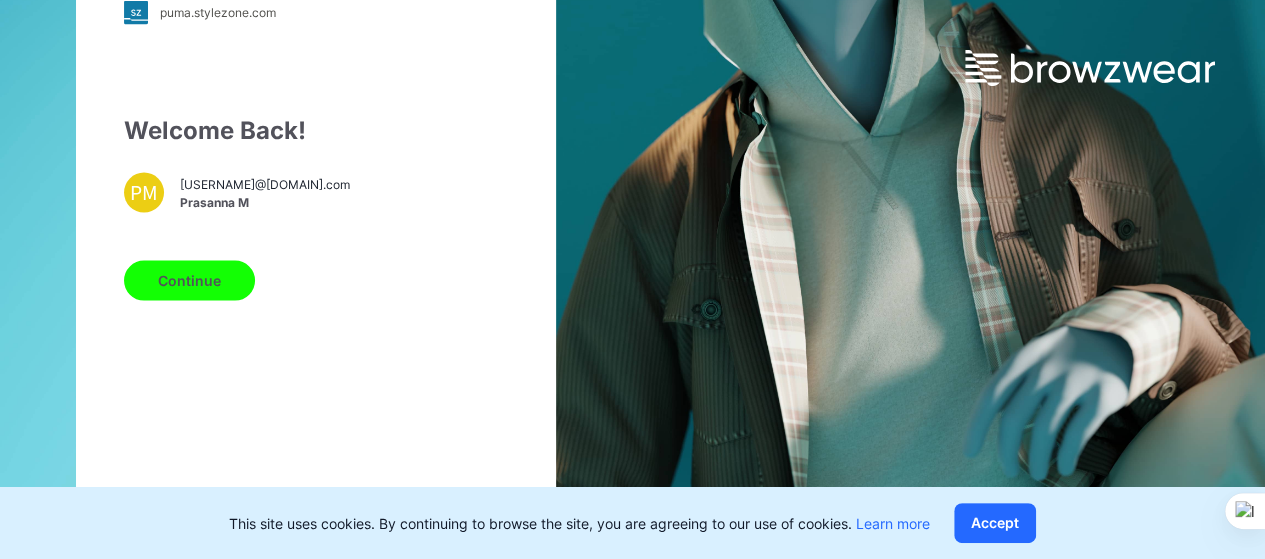 click on "Continue" at bounding box center (189, 280) 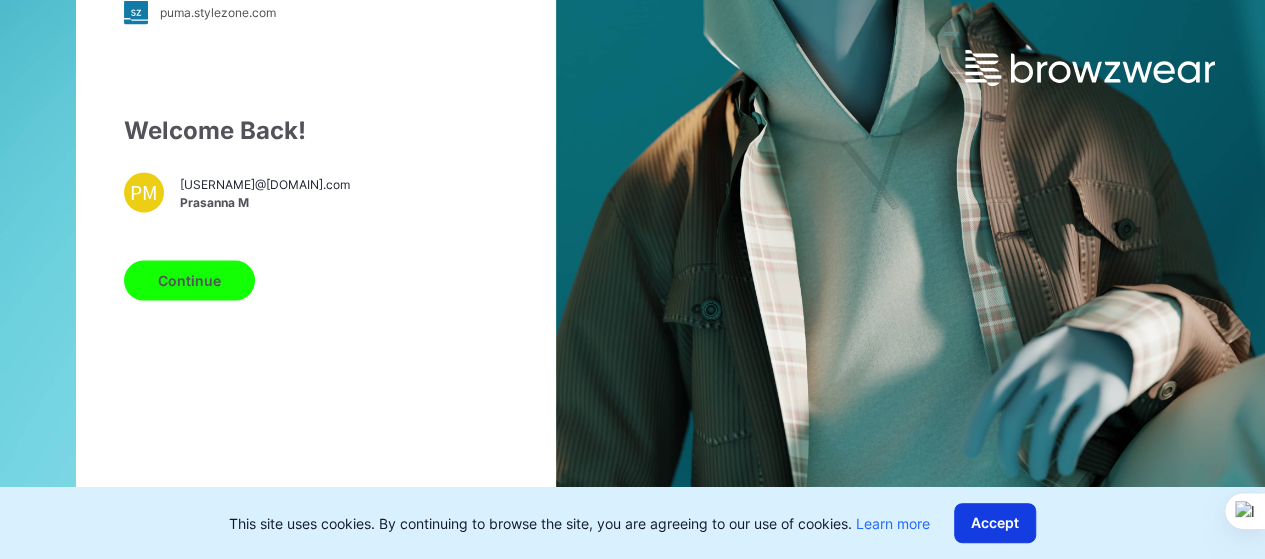 click on "Accept" at bounding box center (995, 523) 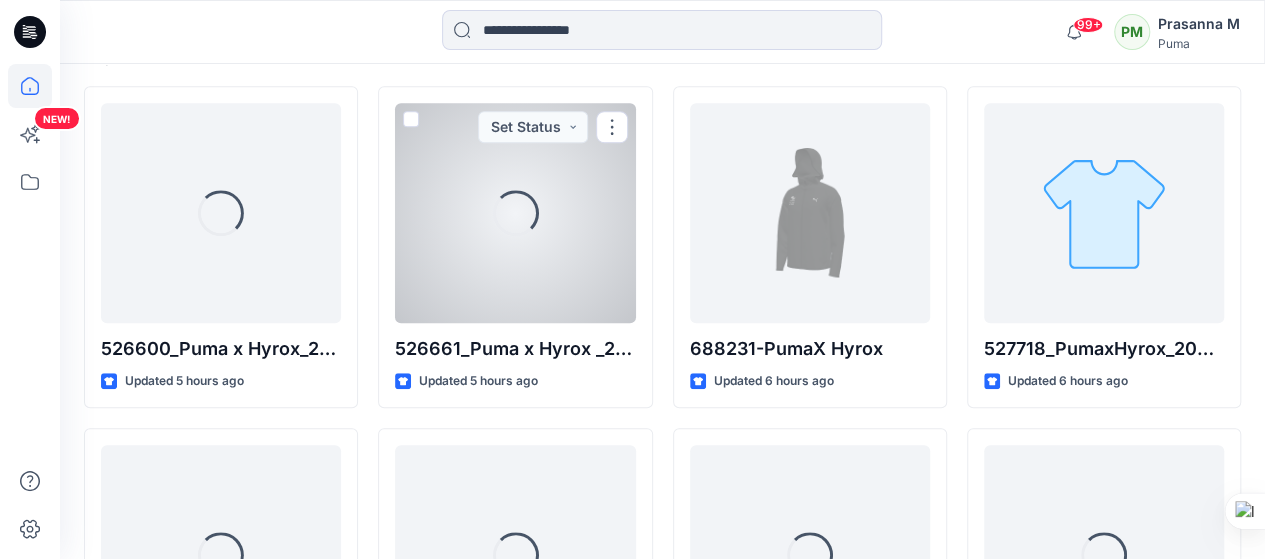 scroll, scrollTop: 572, scrollLeft: 0, axis: vertical 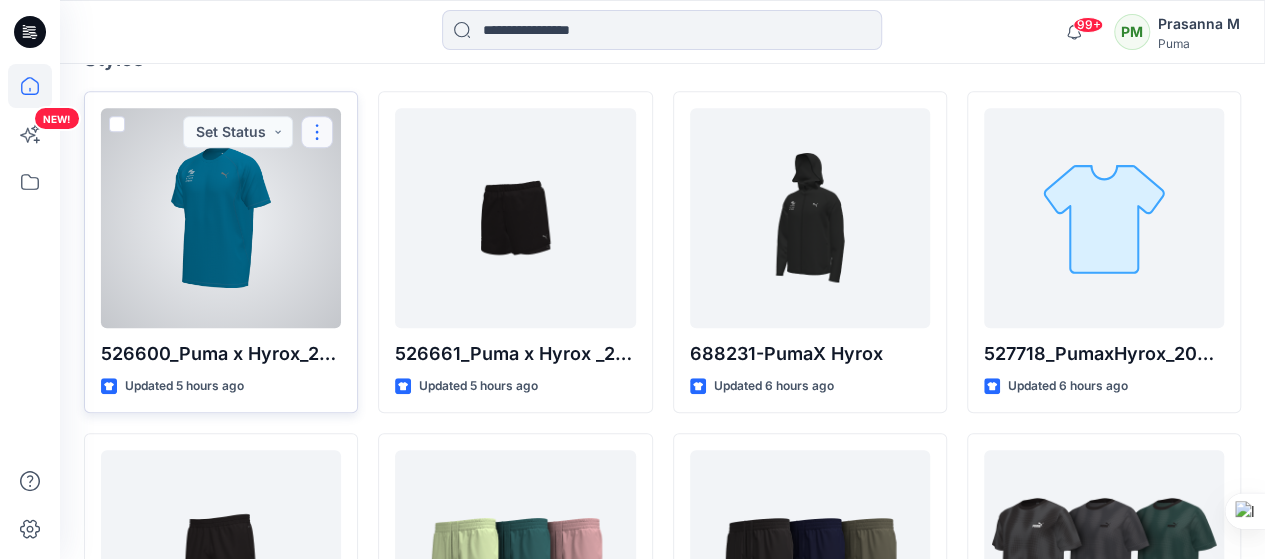 click at bounding box center (317, 132) 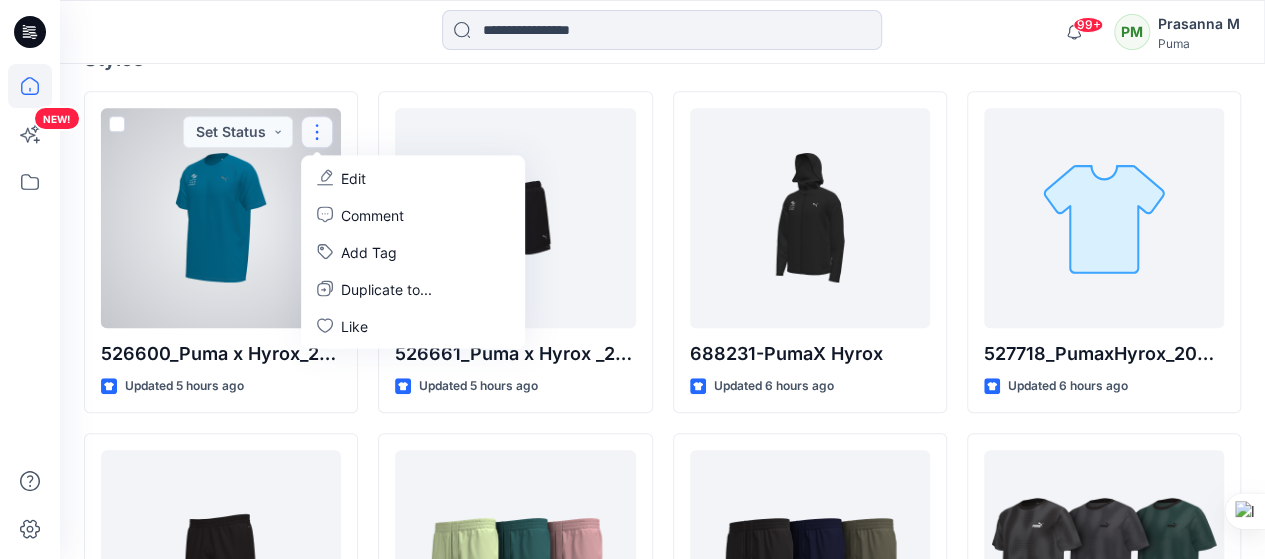 click on "Edit" at bounding box center (413, 177) 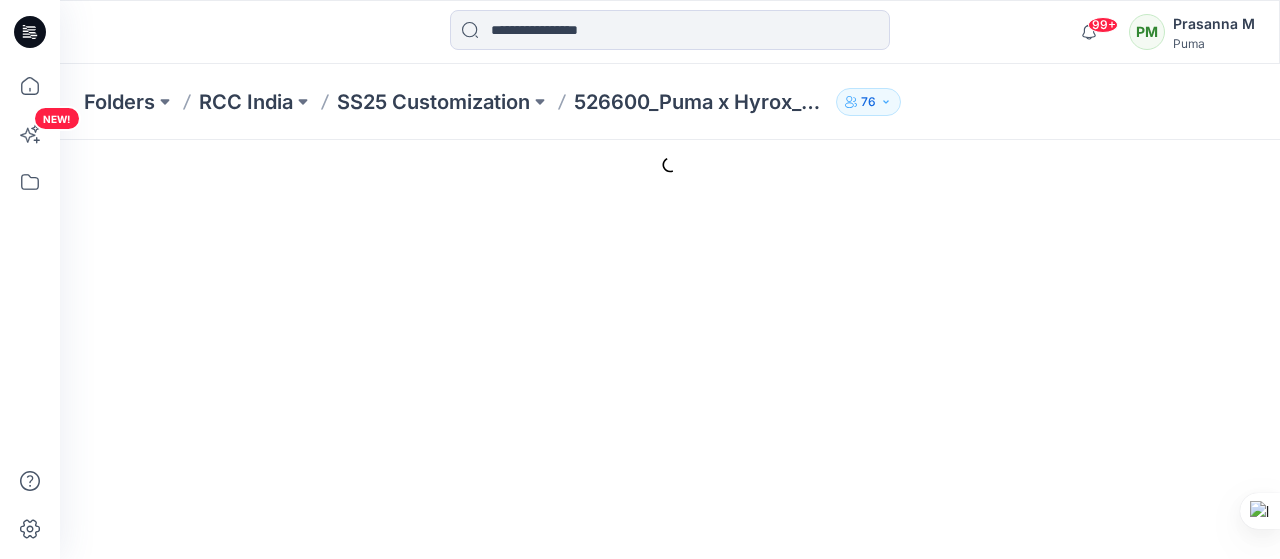 scroll, scrollTop: 0, scrollLeft: 0, axis: both 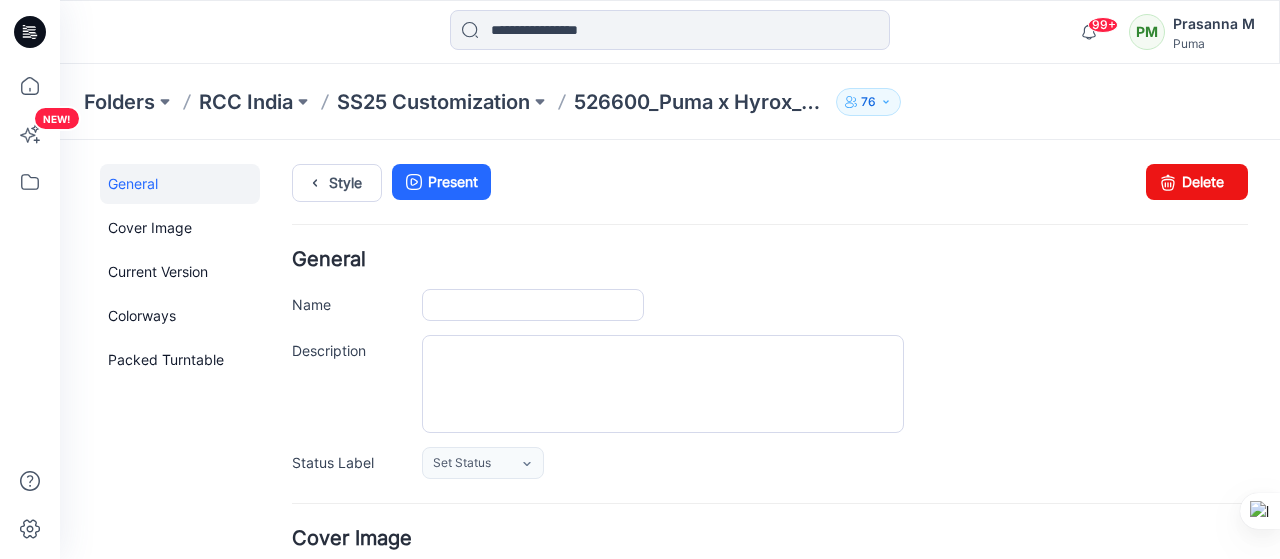 type on "**********" 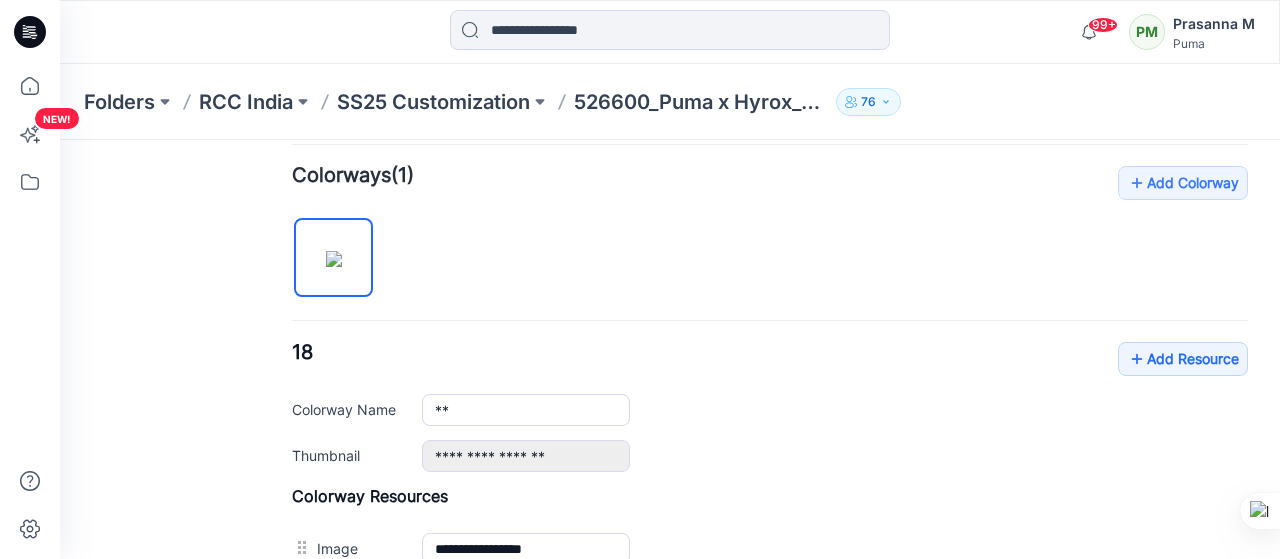 scroll, scrollTop: 608, scrollLeft: 0, axis: vertical 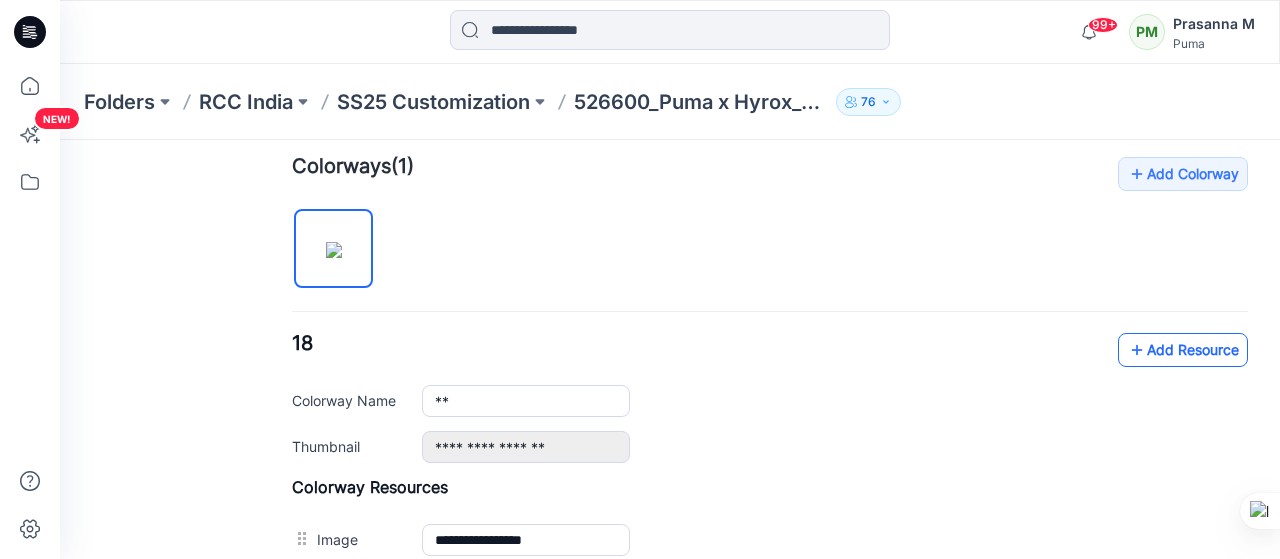 click on "Add Resource" at bounding box center (1183, 350) 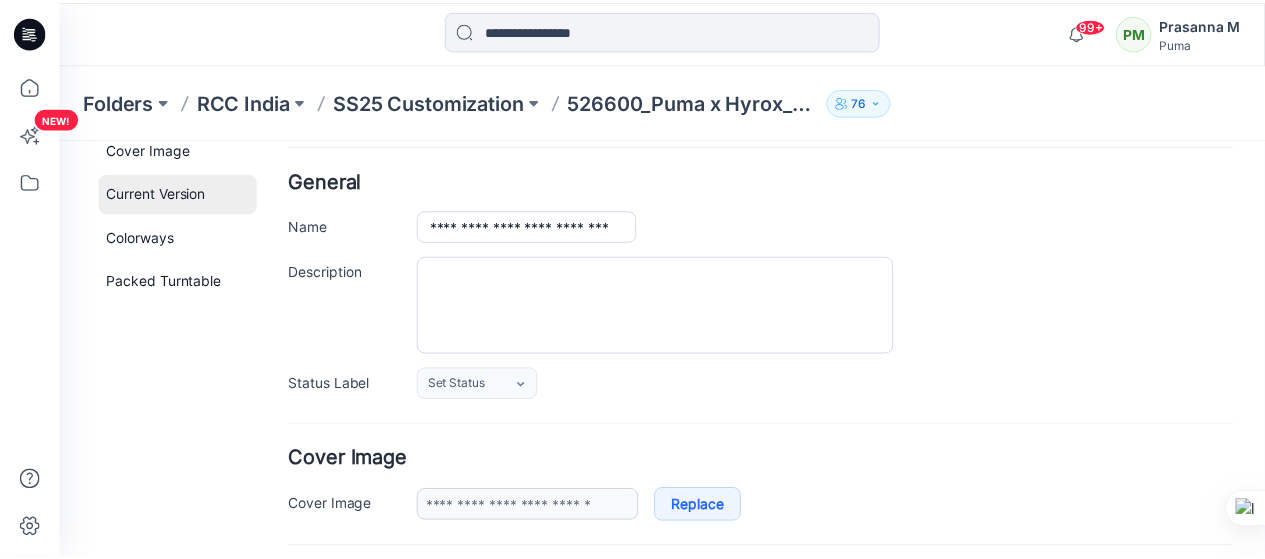 scroll, scrollTop: 77, scrollLeft: 0, axis: vertical 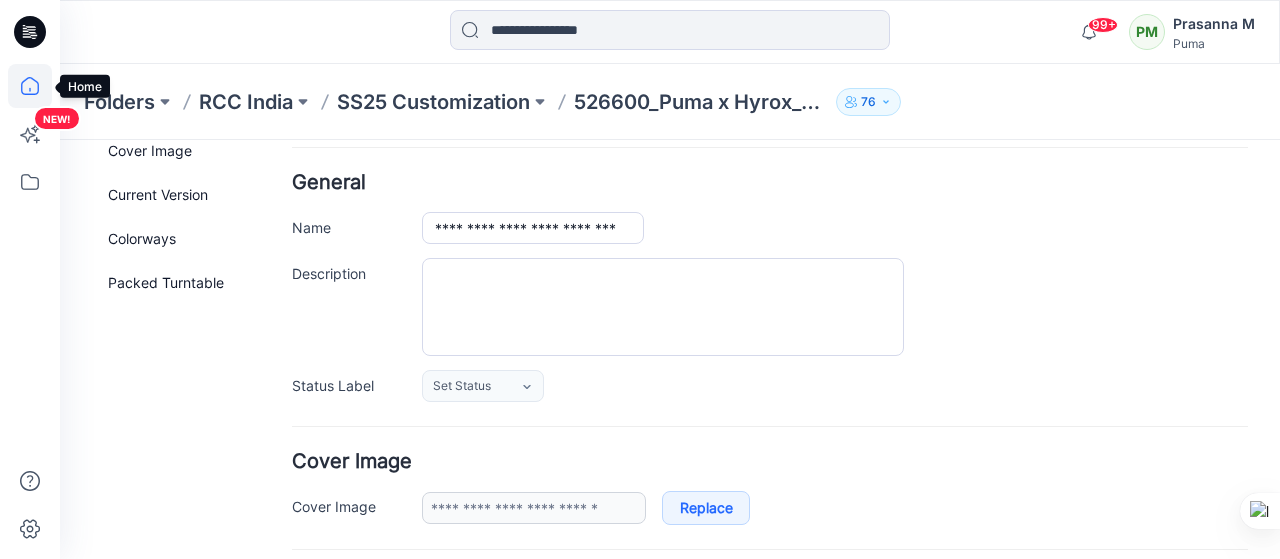 click 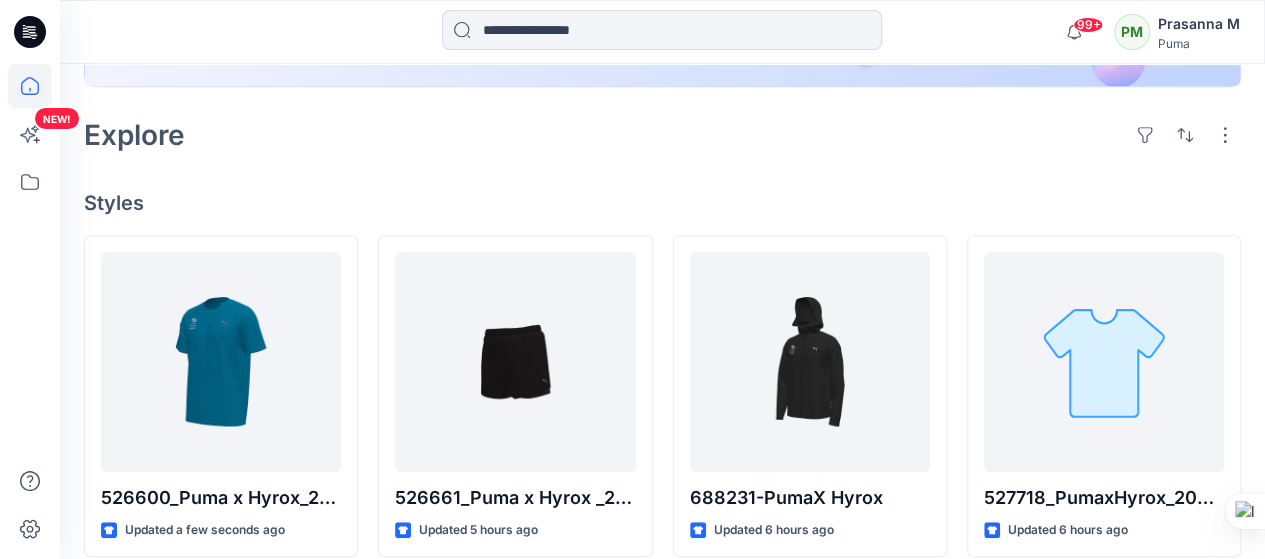 scroll, scrollTop: 451, scrollLeft: 0, axis: vertical 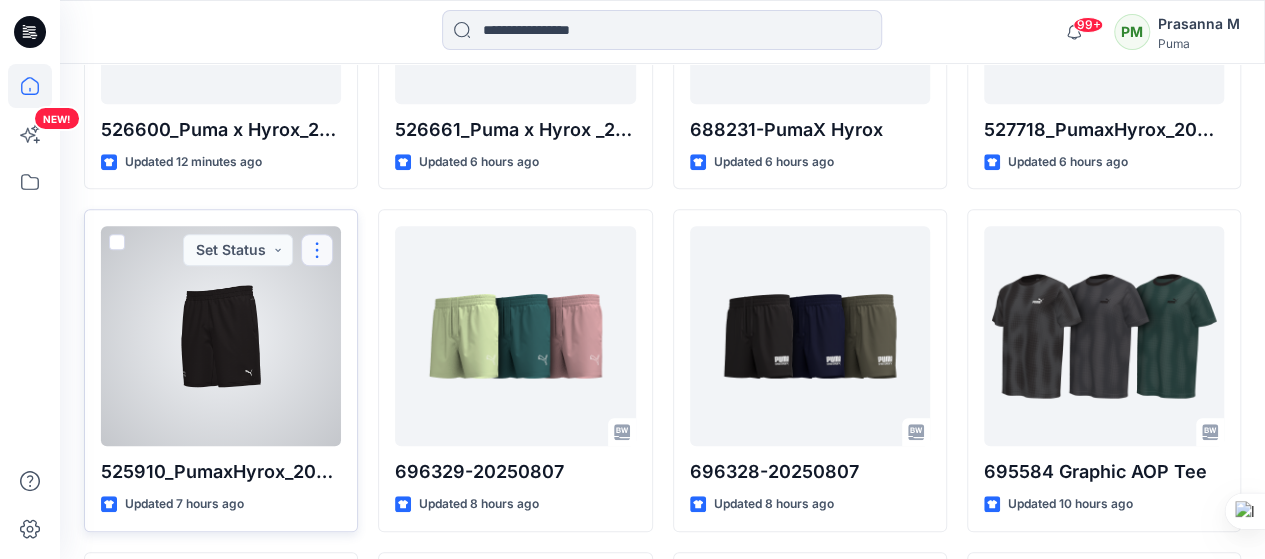 click at bounding box center [317, 250] 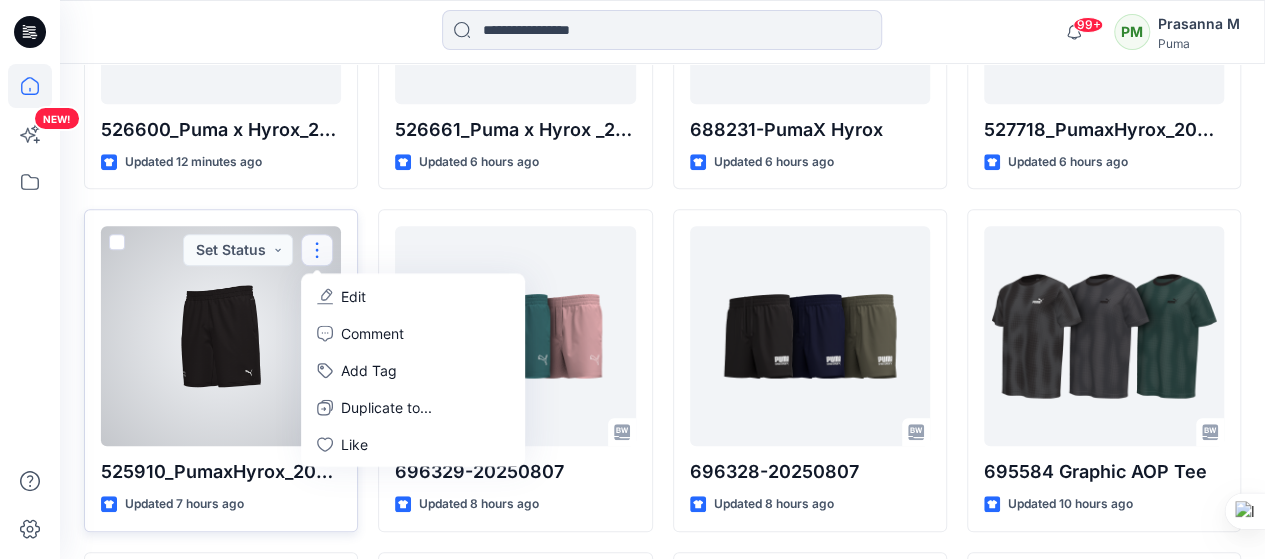 click on "Edit" at bounding box center (413, 295) 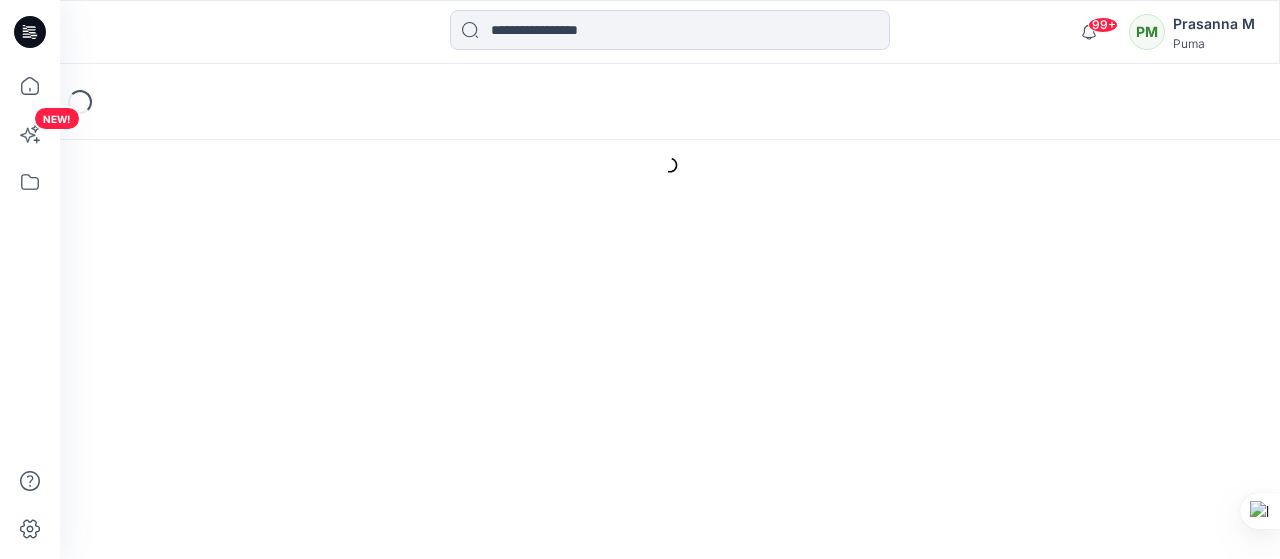 scroll, scrollTop: 0, scrollLeft: 0, axis: both 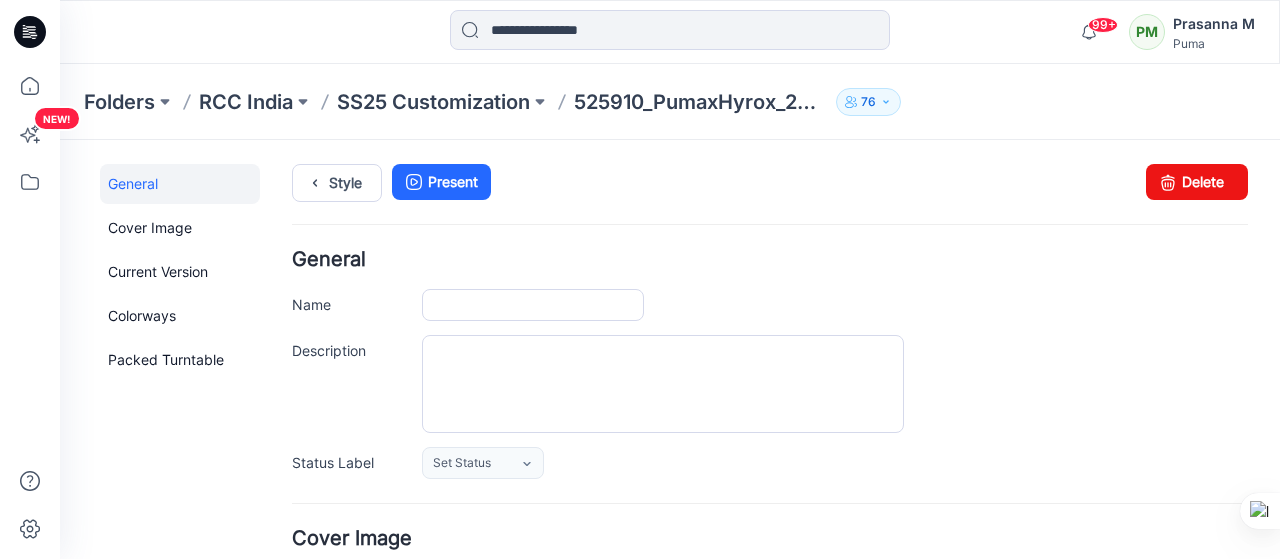 type on "**********" 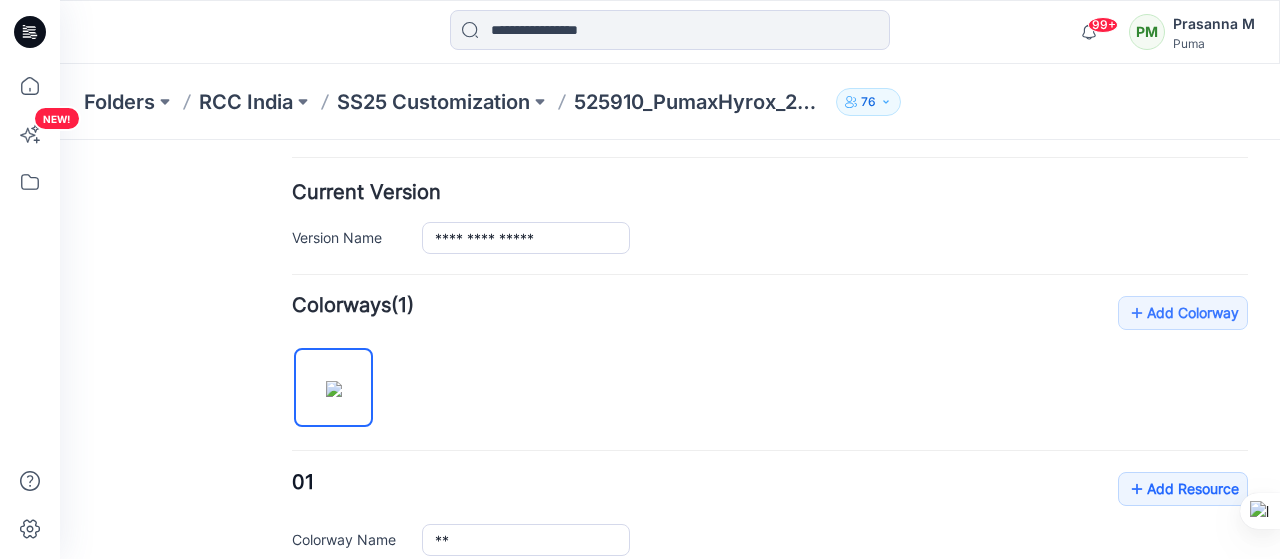 scroll, scrollTop: 637, scrollLeft: 0, axis: vertical 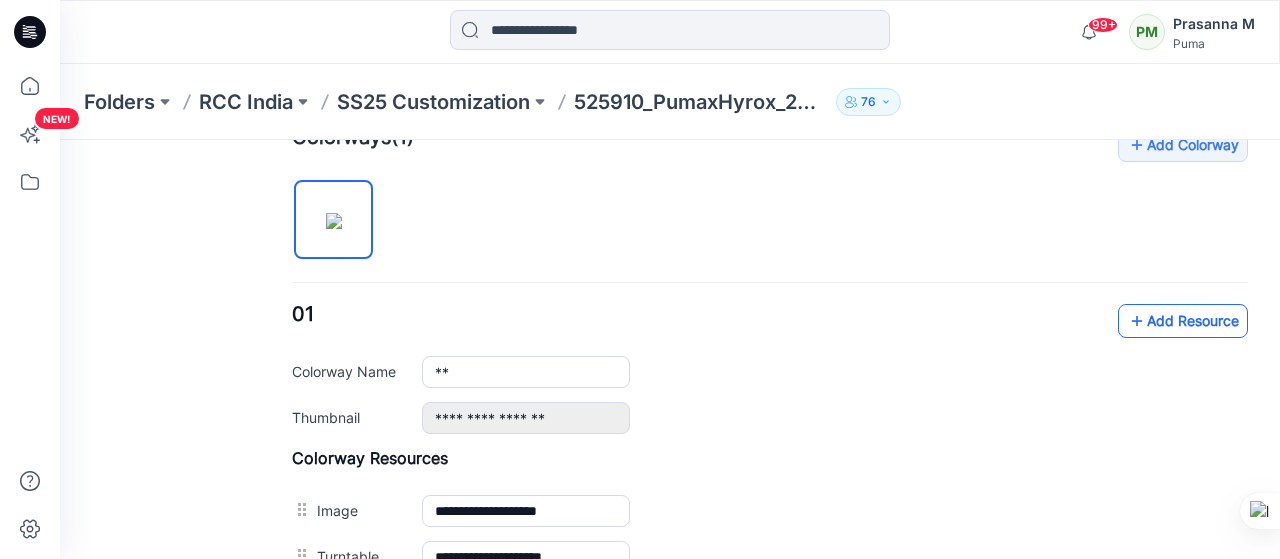 click on "Add Resource" at bounding box center (1183, 321) 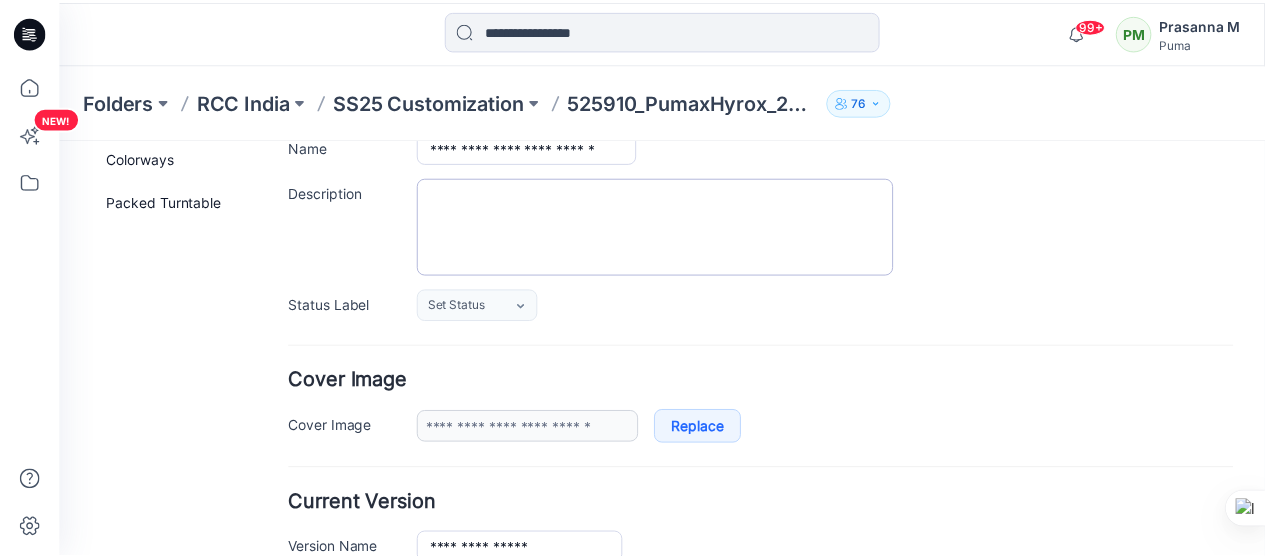 scroll, scrollTop: 119, scrollLeft: 0, axis: vertical 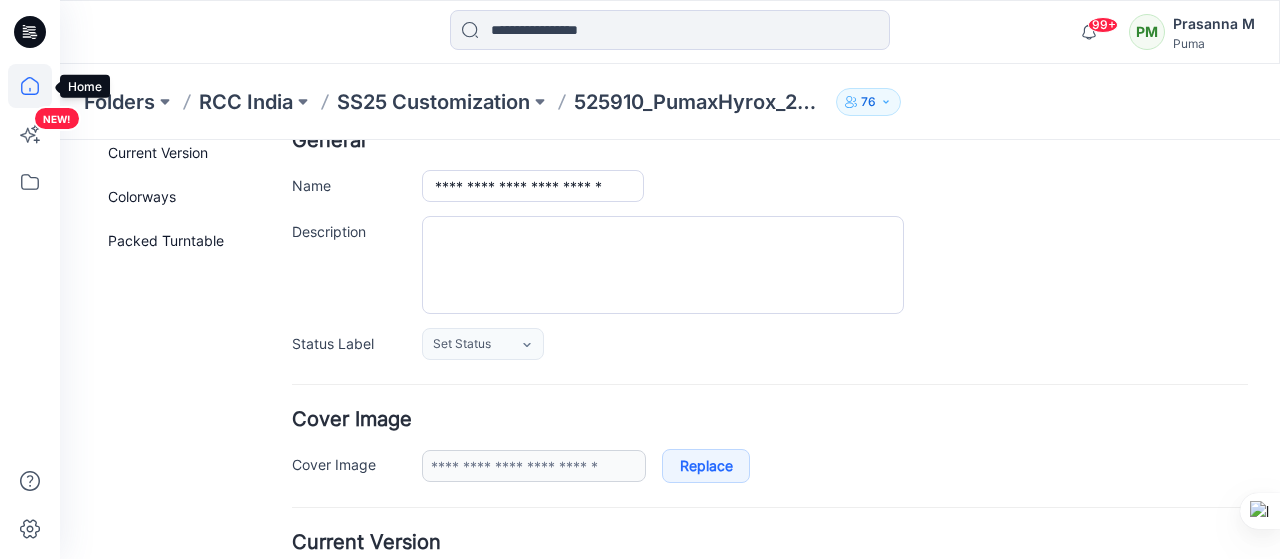 click 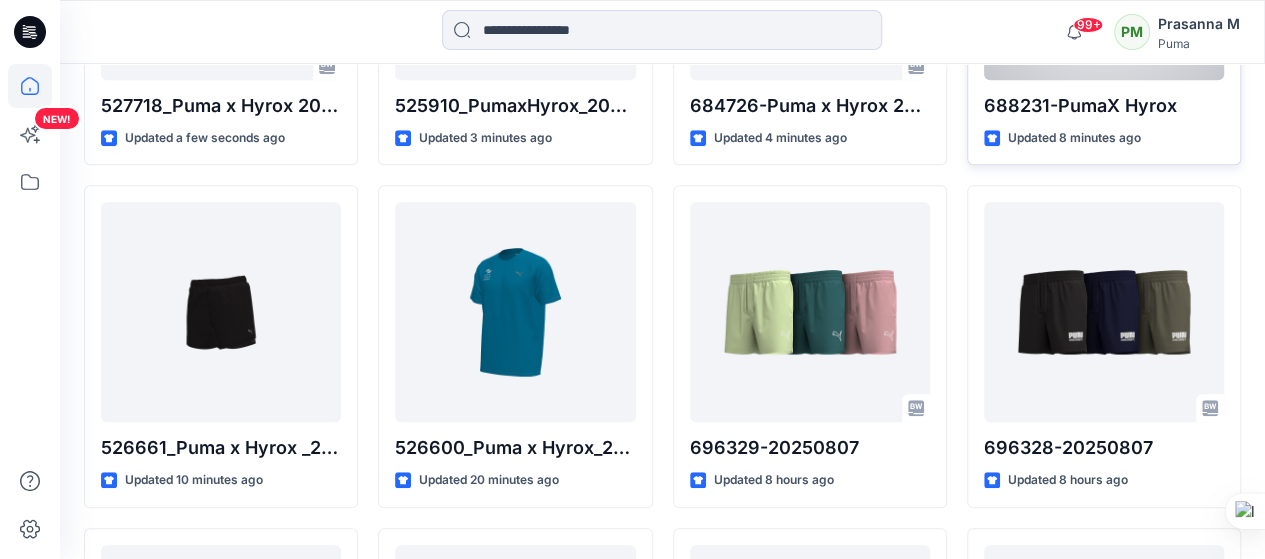scroll, scrollTop: 821, scrollLeft: 0, axis: vertical 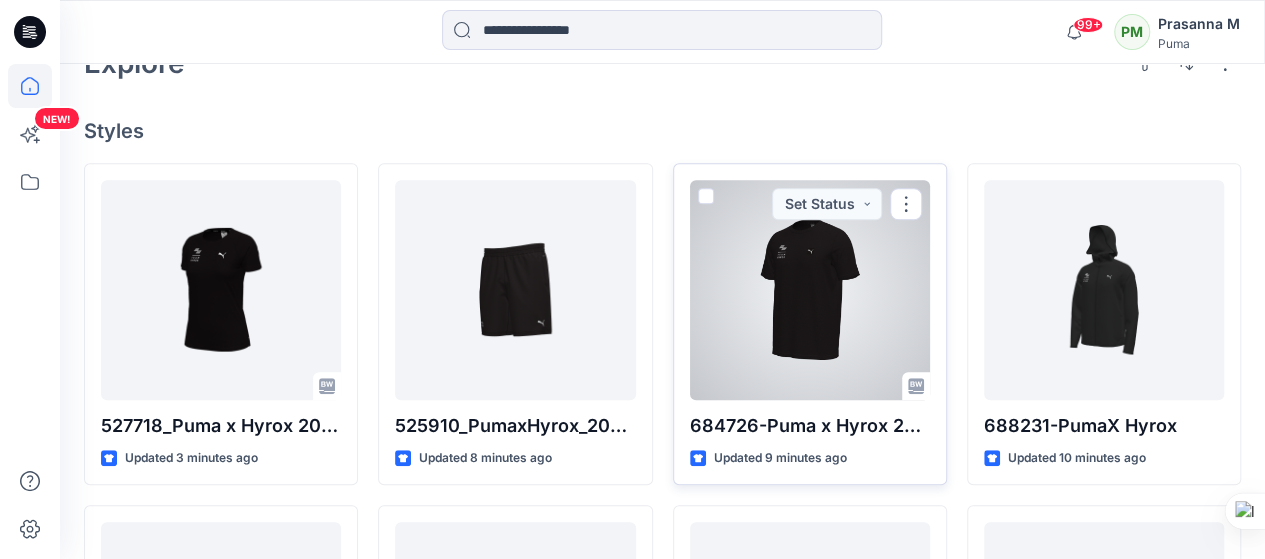 click at bounding box center (810, 290) 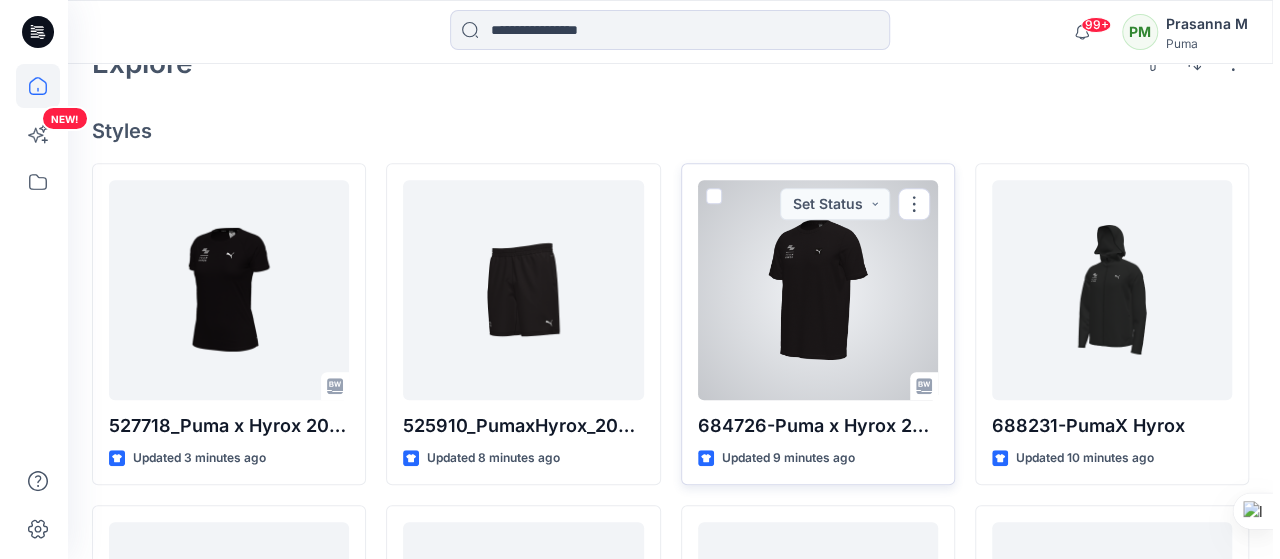 scroll, scrollTop: 0, scrollLeft: 0, axis: both 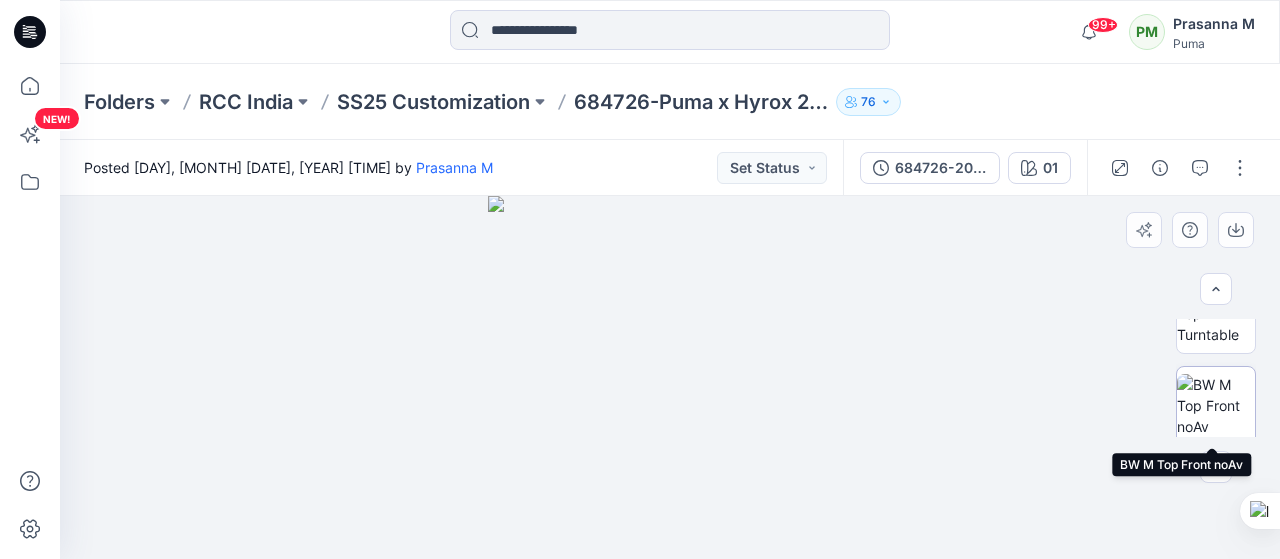 click at bounding box center (1216, 405) 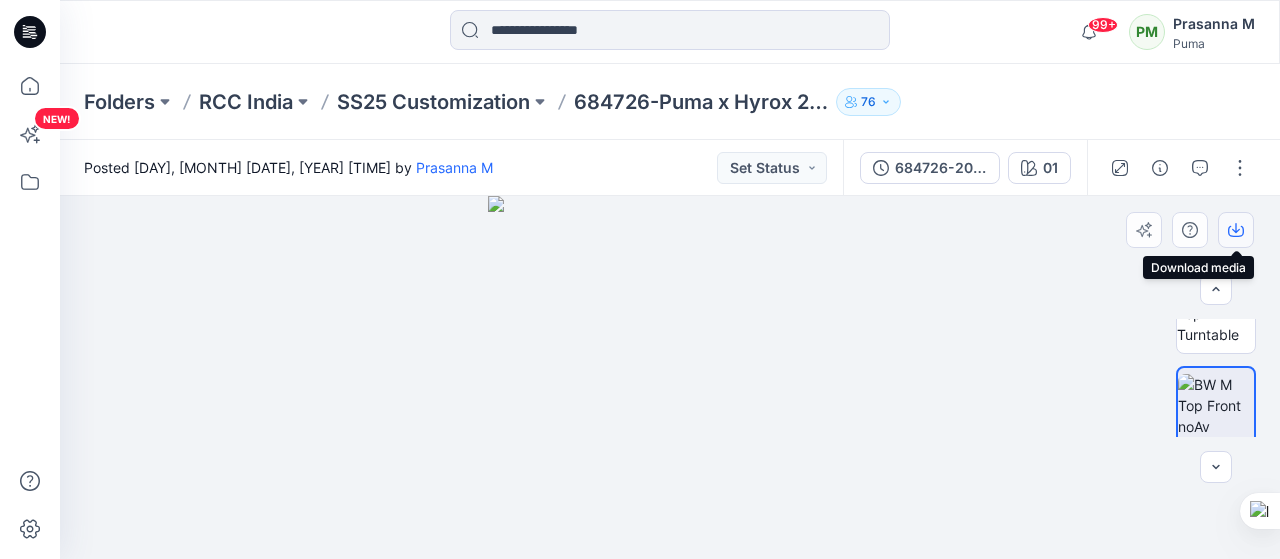 click 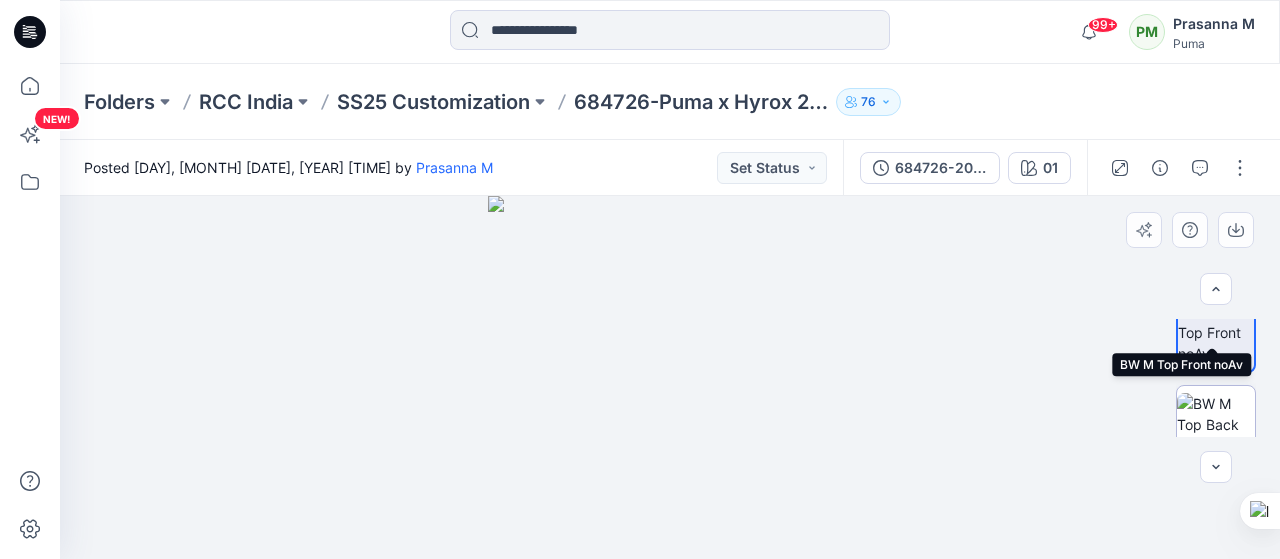 scroll, scrollTop: 237, scrollLeft: 0, axis: vertical 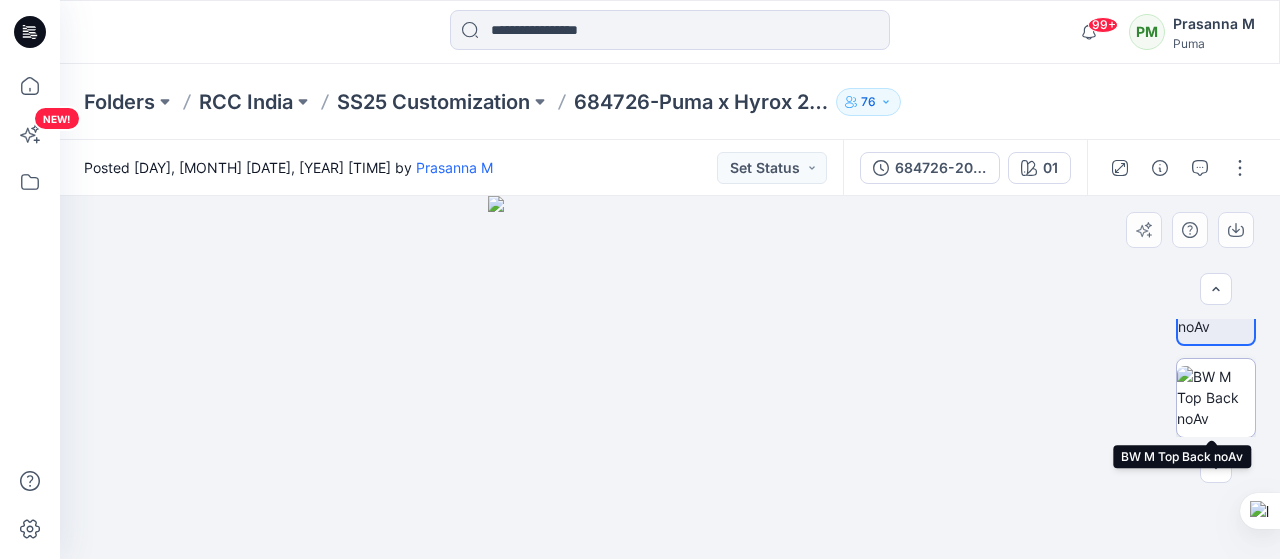 click at bounding box center [1216, 397] 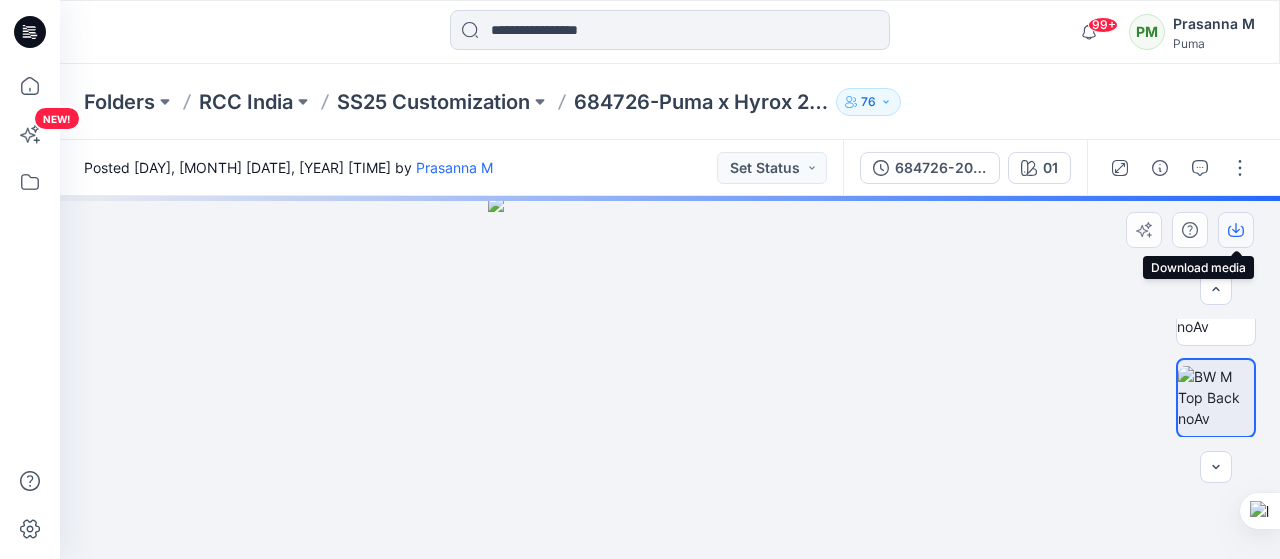 click 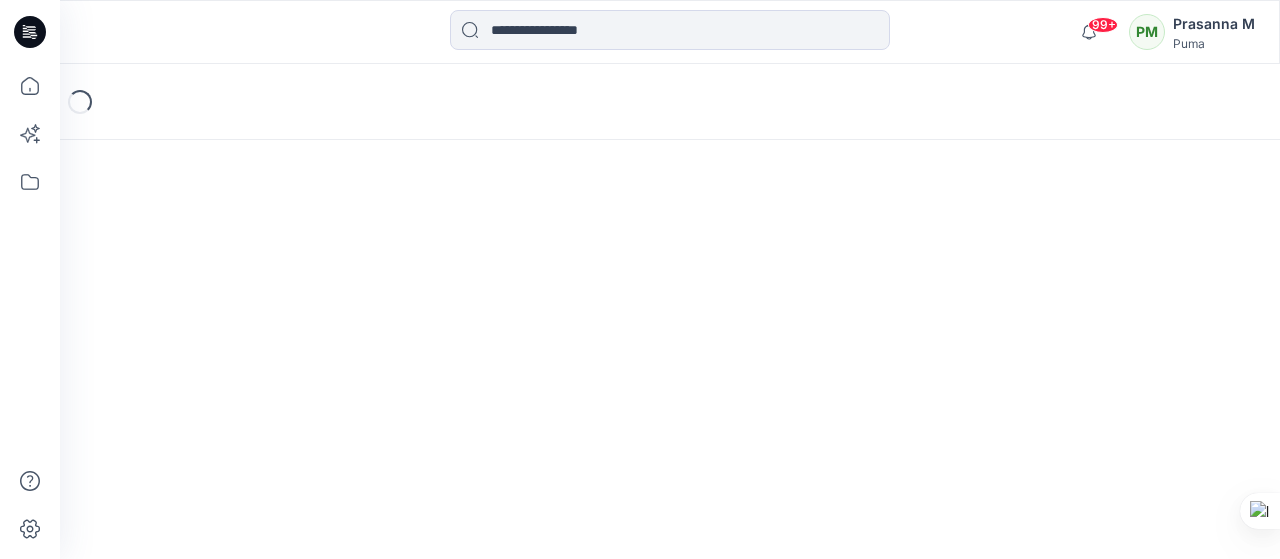 scroll, scrollTop: 0, scrollLeft: 0, axis: both 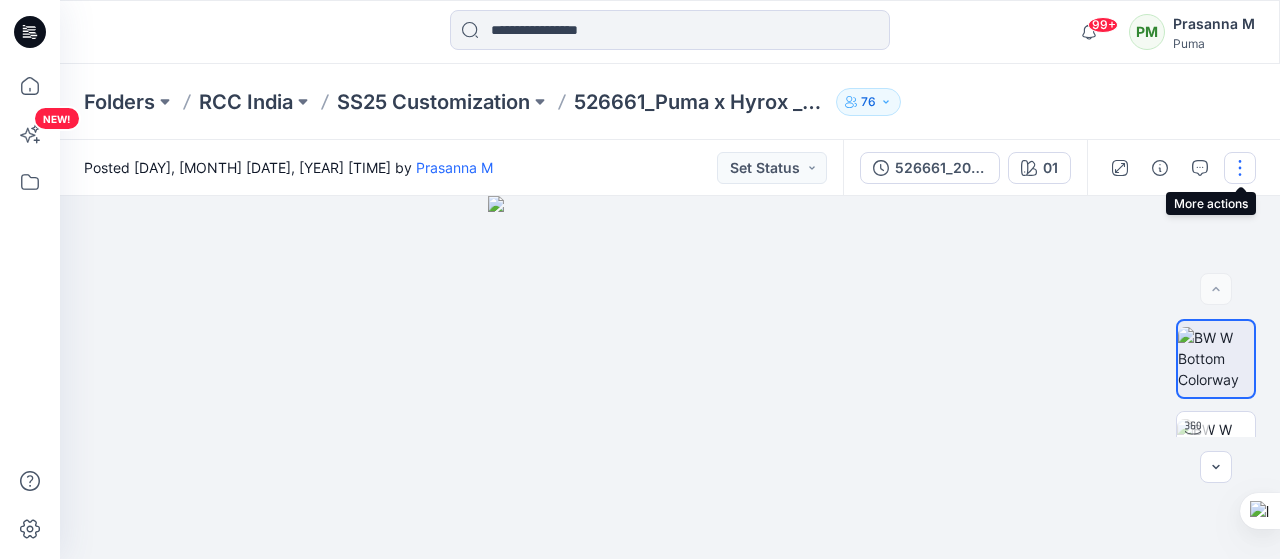 click at bounding box center (1240, 168) 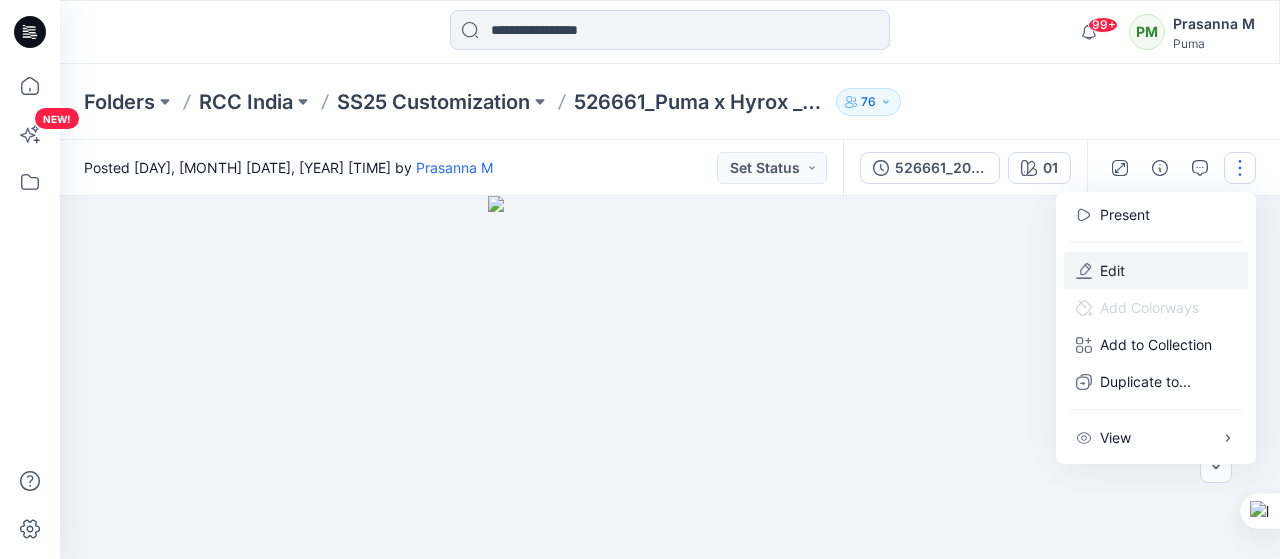 click on "Edit" at bounding box center (1156, 270) 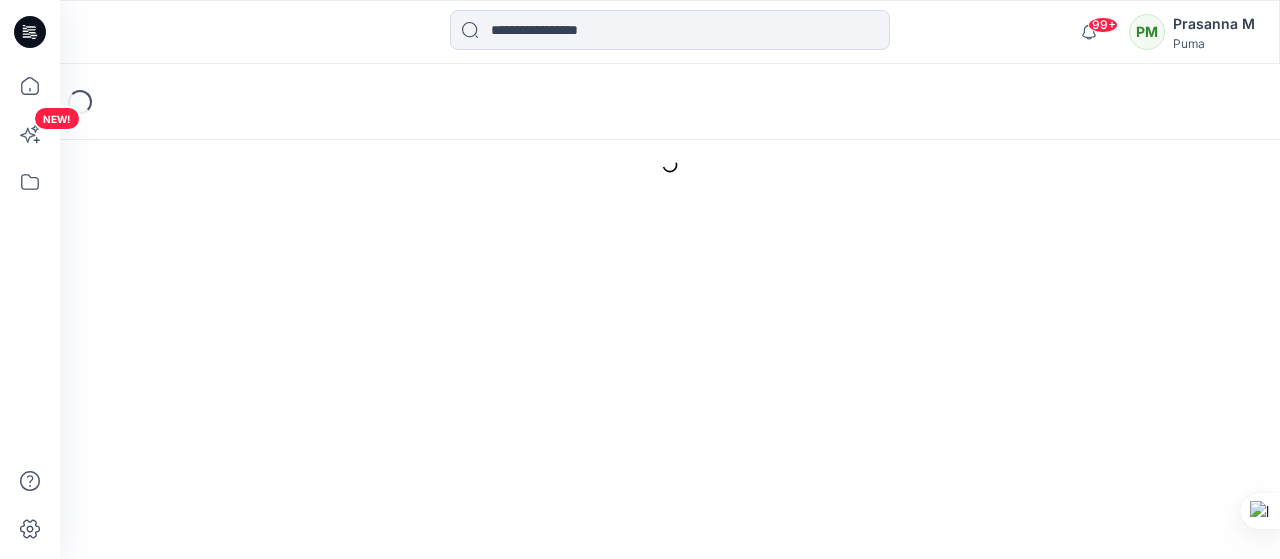 scroll, scrollTop: 0, scrollLeft: 0, axis: both 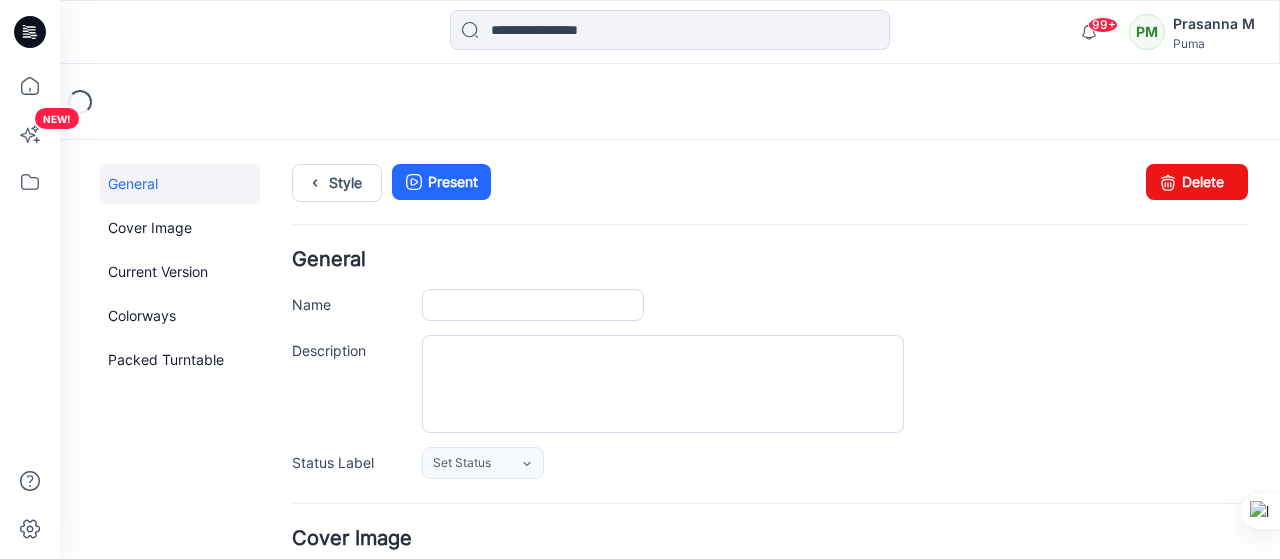 type on "**********" 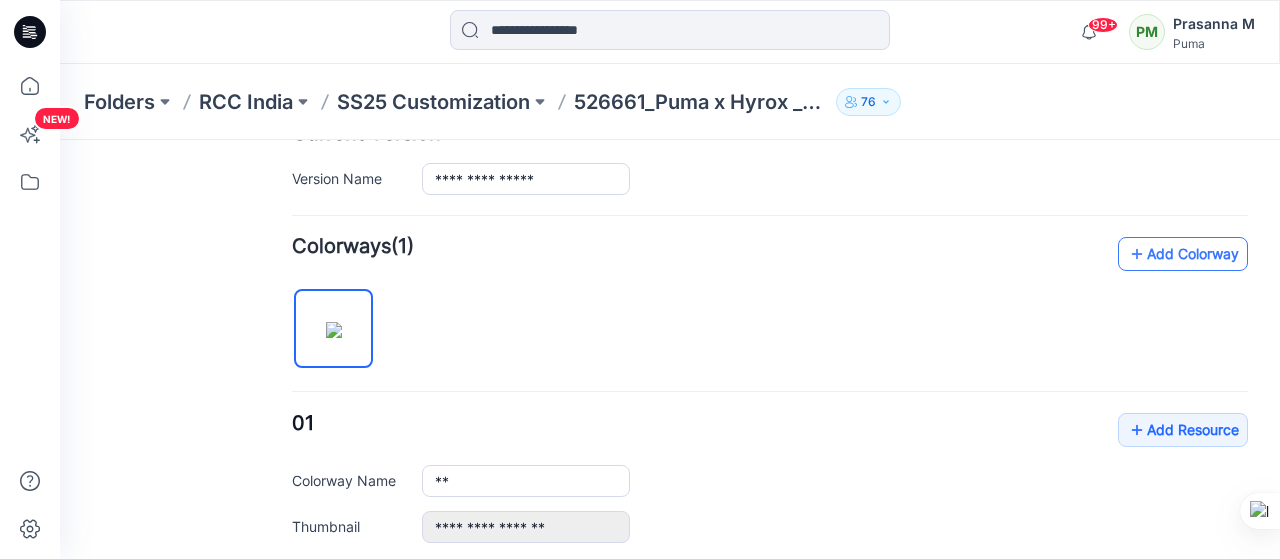 scroll, scrollTop: 529, scrollLeft: 0, axis: vertical 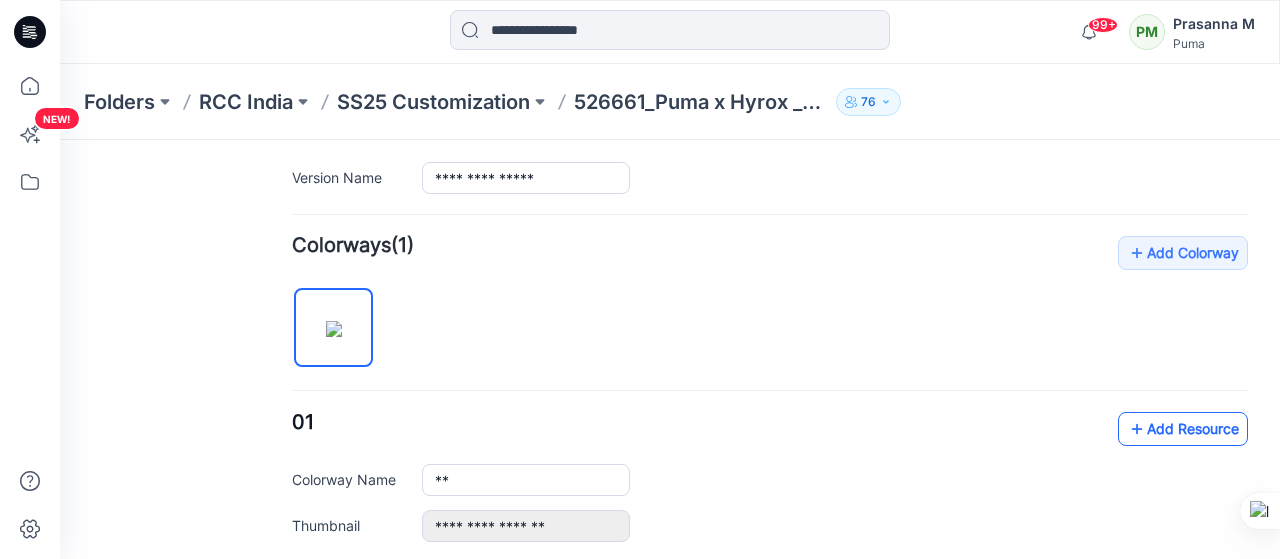 click on "Add Resource" at bounding box center (1183, 429) 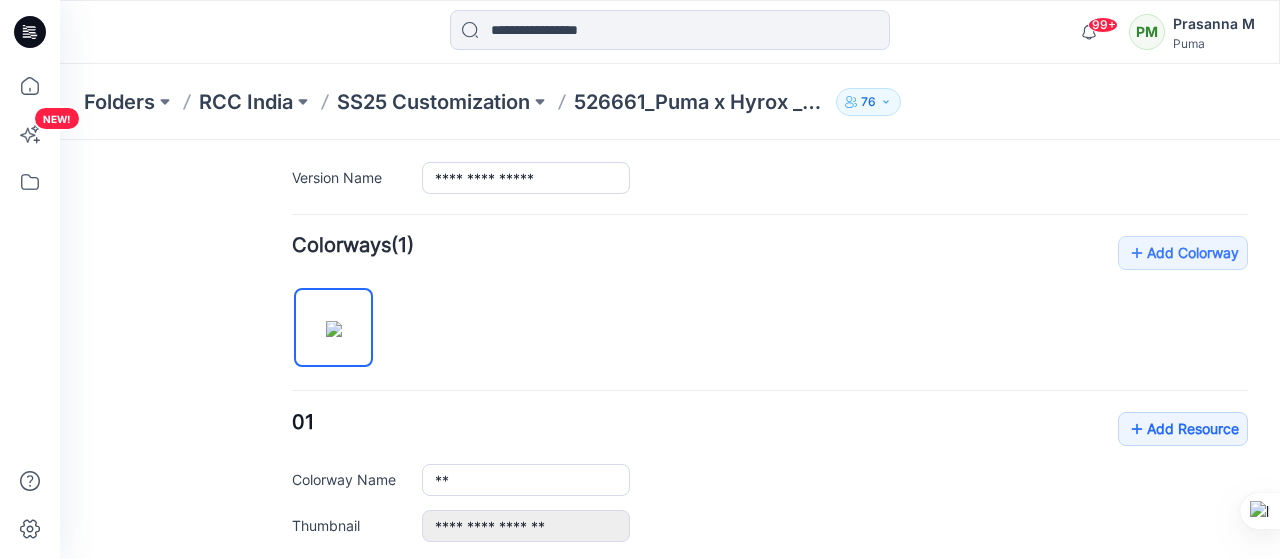 click on "**********" at bounding box center [770, 477] 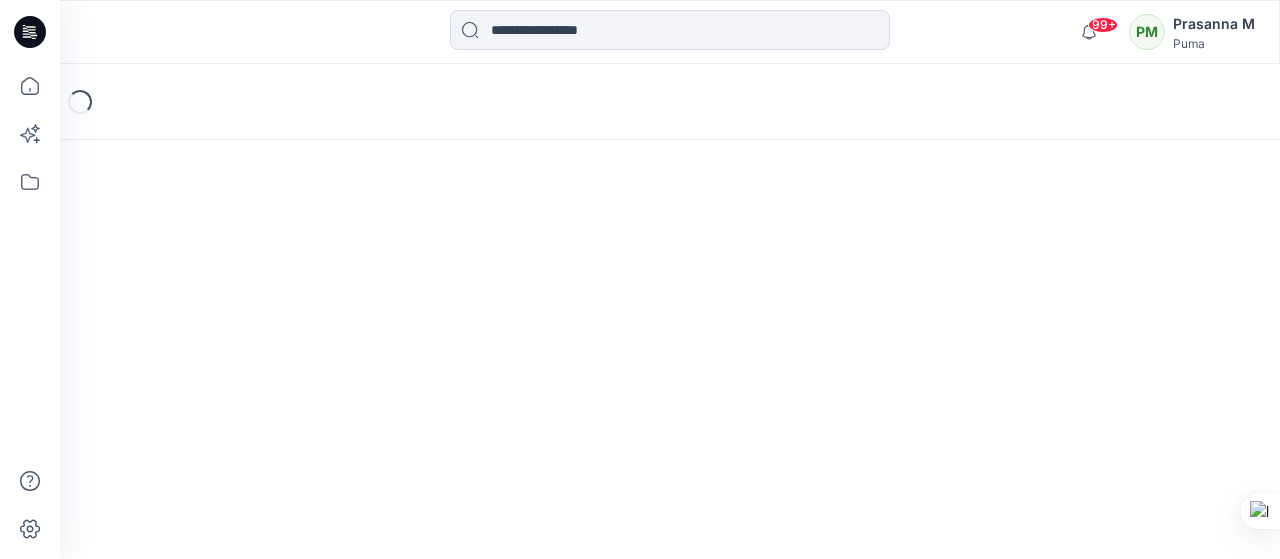scroll, scrollTop: 0, scrollLeft: 0, axis: both 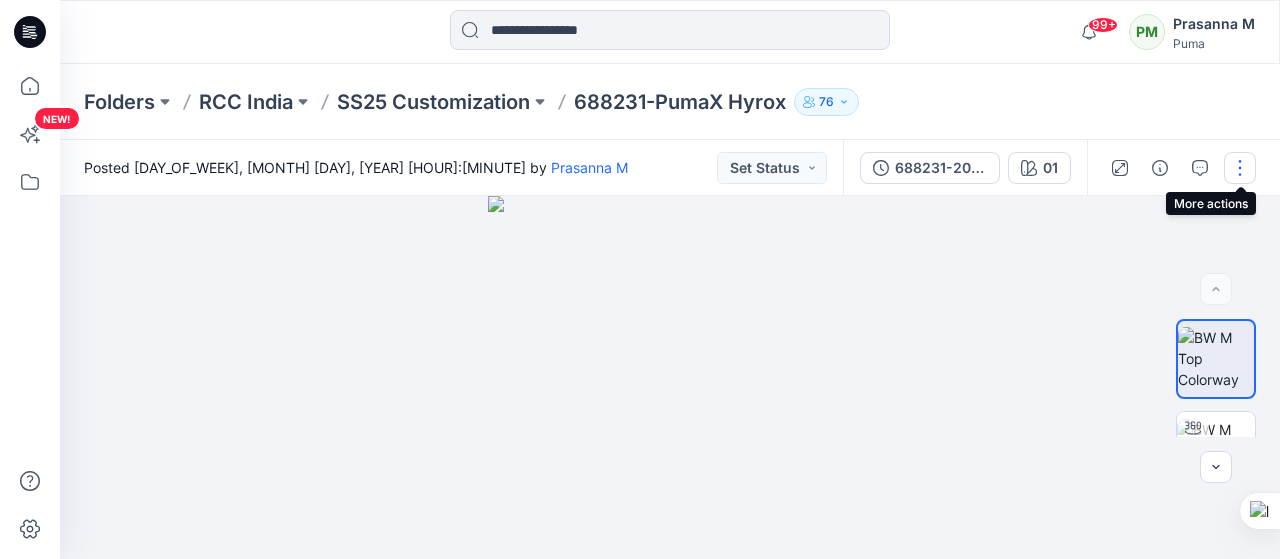 click at bounding box center (1240, 168) 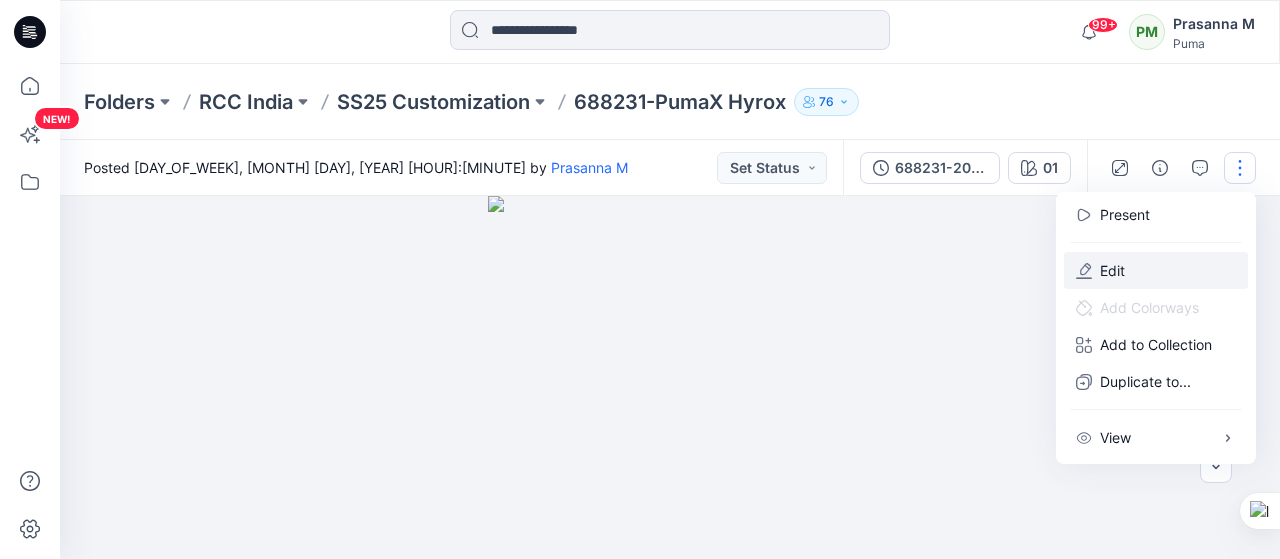 click on "Edit" at bounding box center [1156, 270] 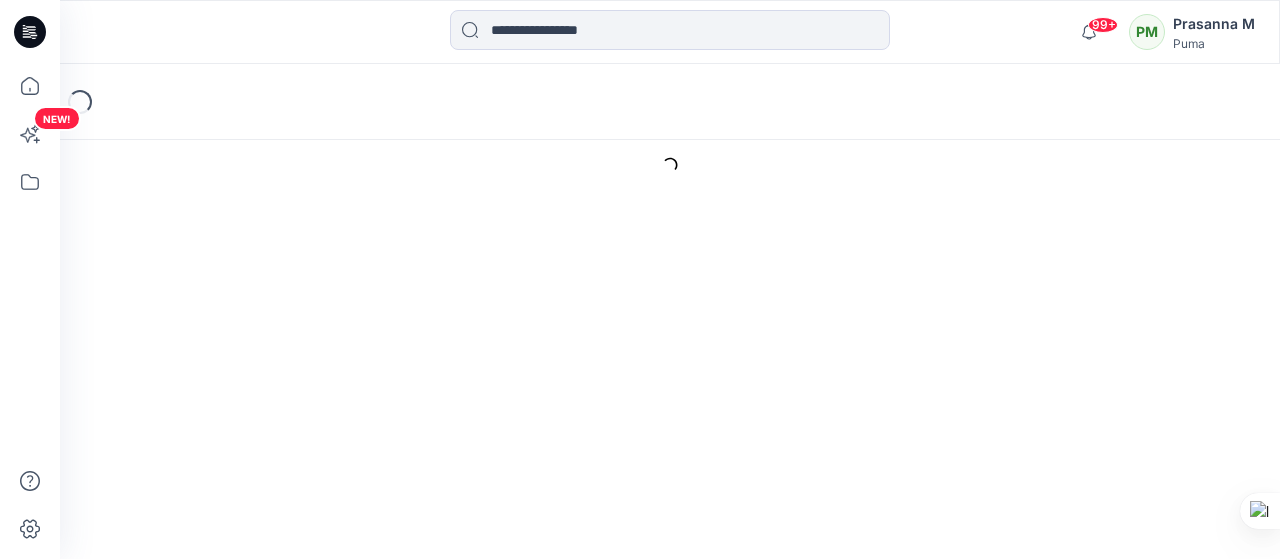 scroll, scrollTop: 0, scrollLeft: 0, axis: both 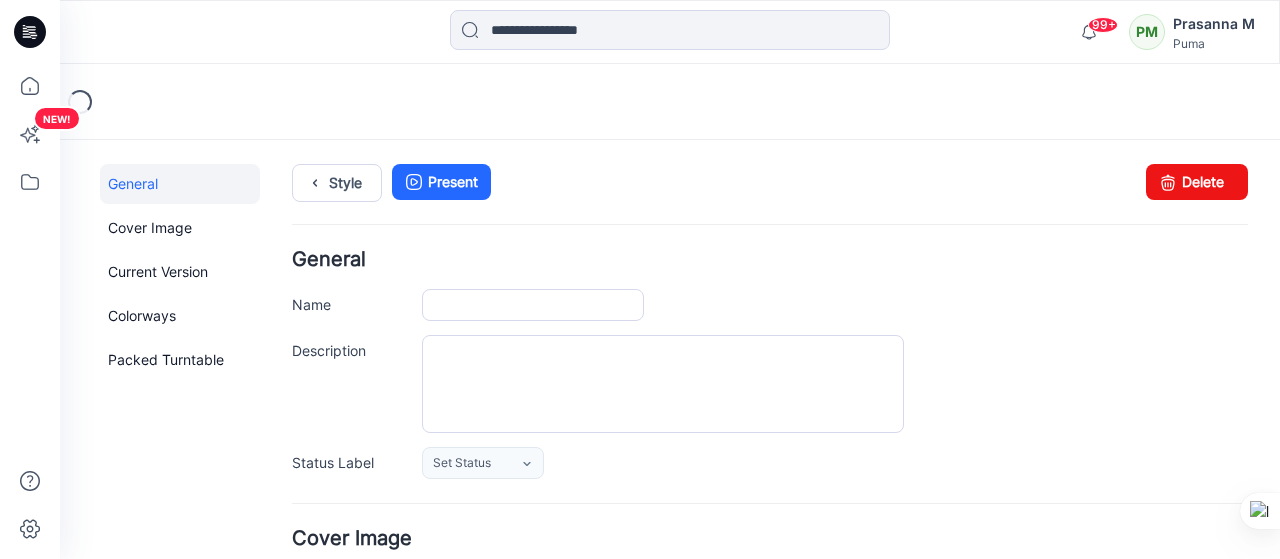 type on "**********" 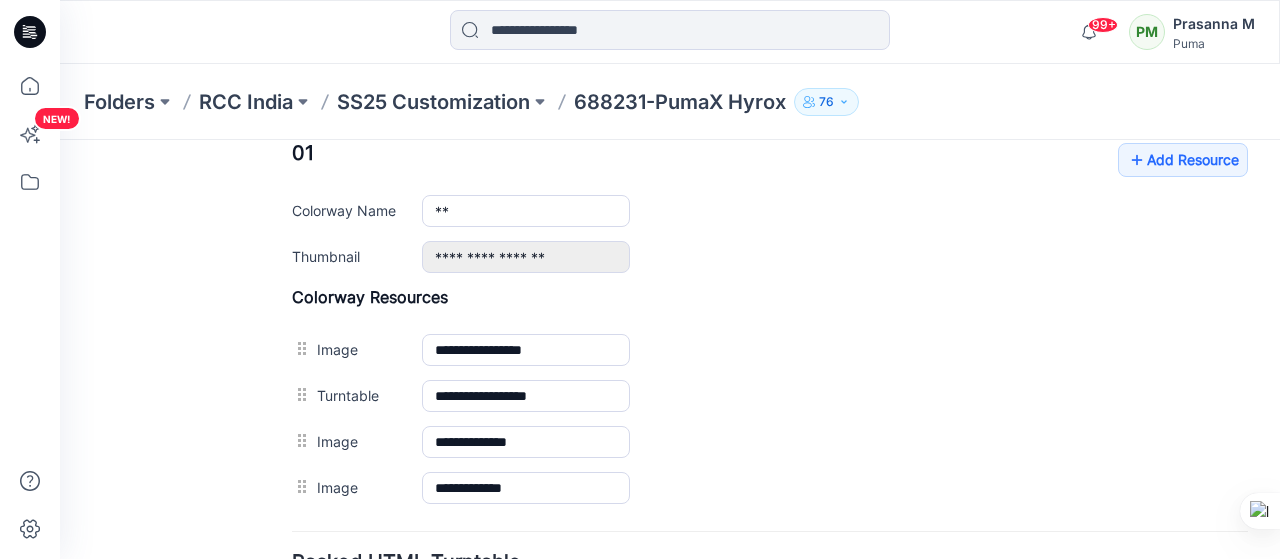 scroll, scrollTop: 800, scrollLeft: 0, axis: vertical 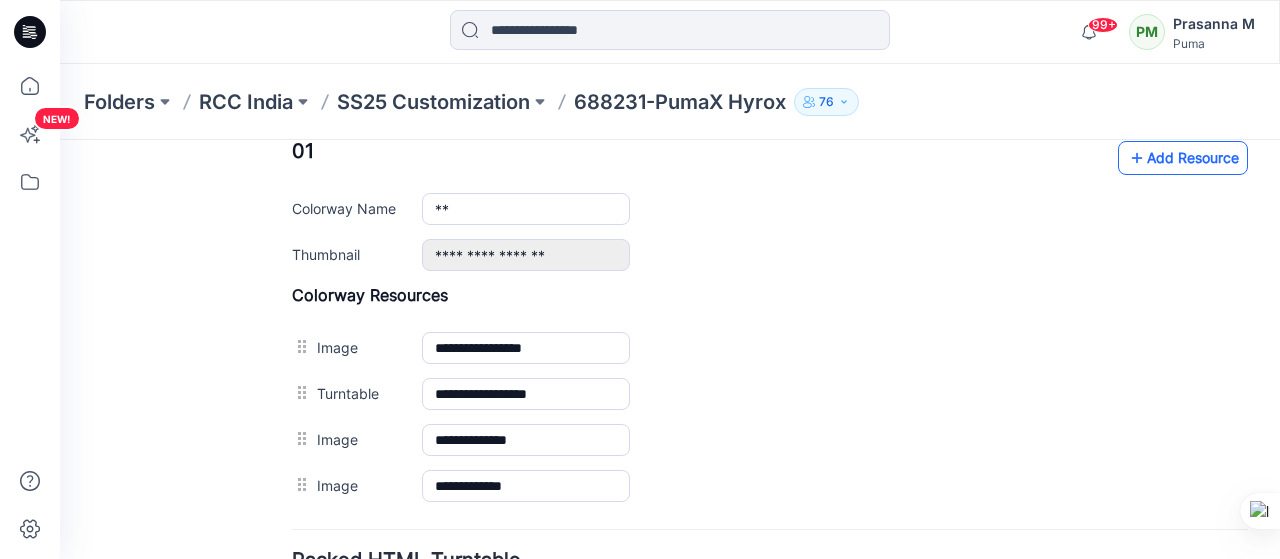 click on "Add Resource" at bounding box center (1183, 158) 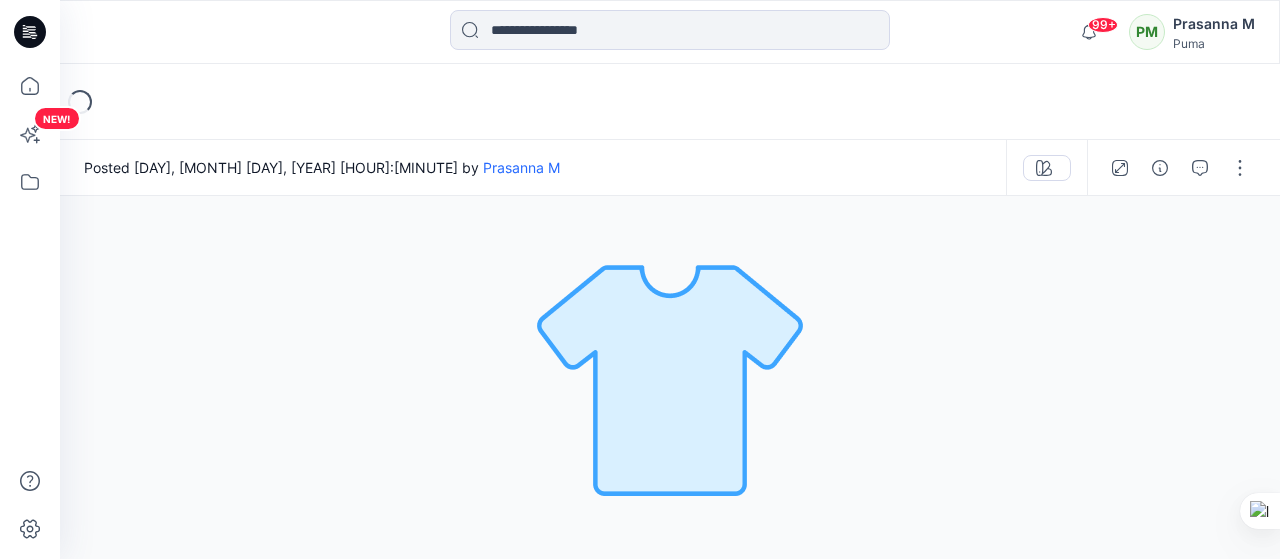 scroll, scrollTop: 0, scrollLeft: 0, axis: both 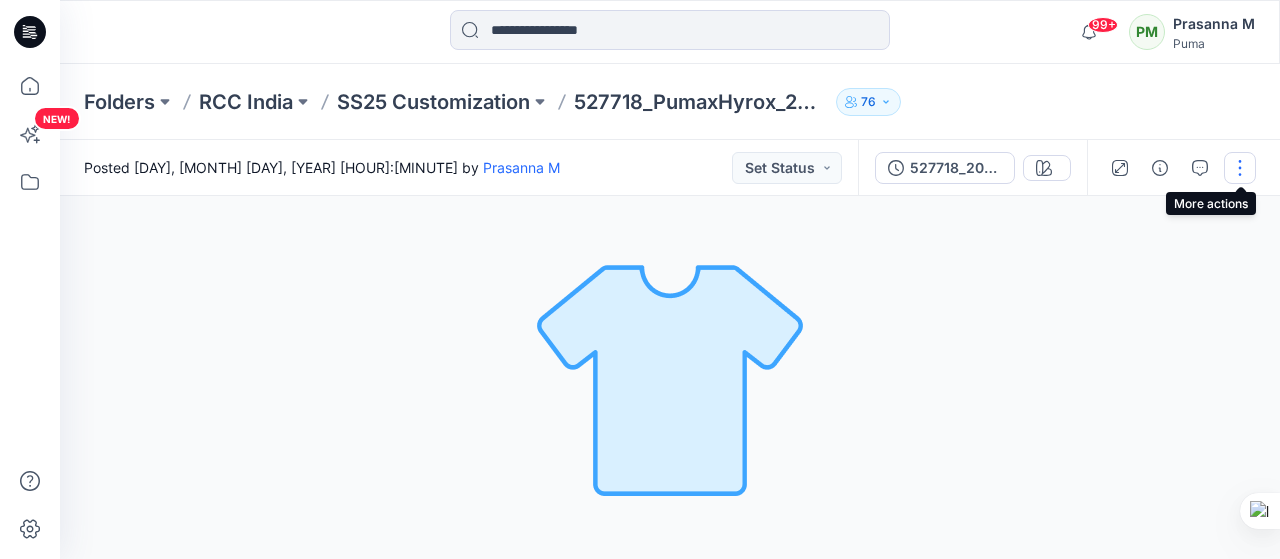 click at bounding box center [1240, 168] 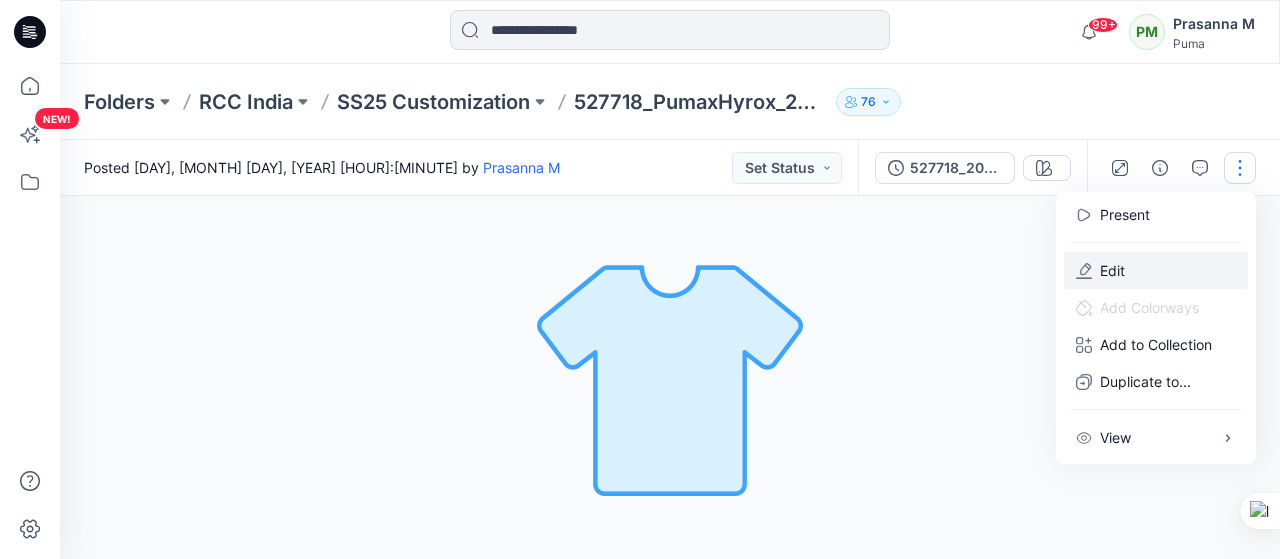 click on "Edit" at bounding box center [1156, 270] 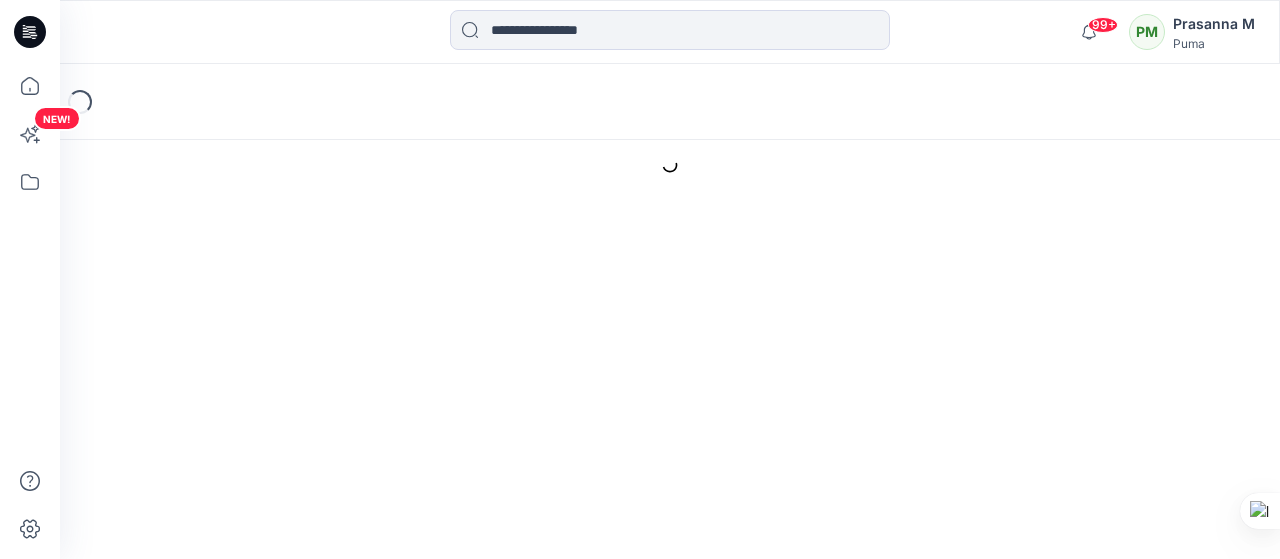 scroll, scrollTop: 0, scrollLeft: 0, axis: both 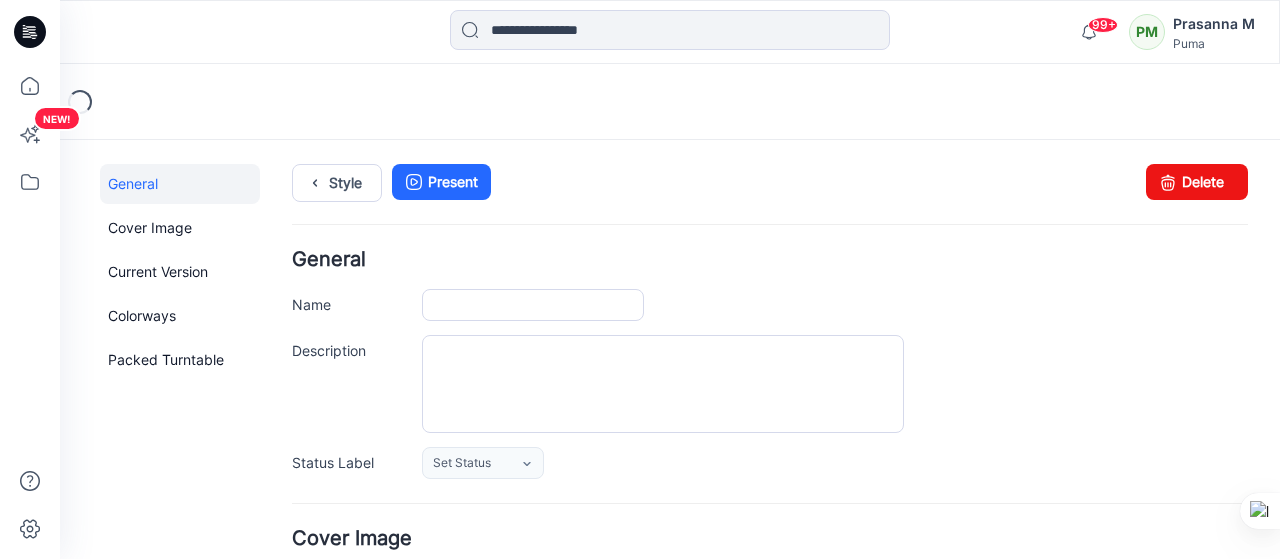 type on "**********" 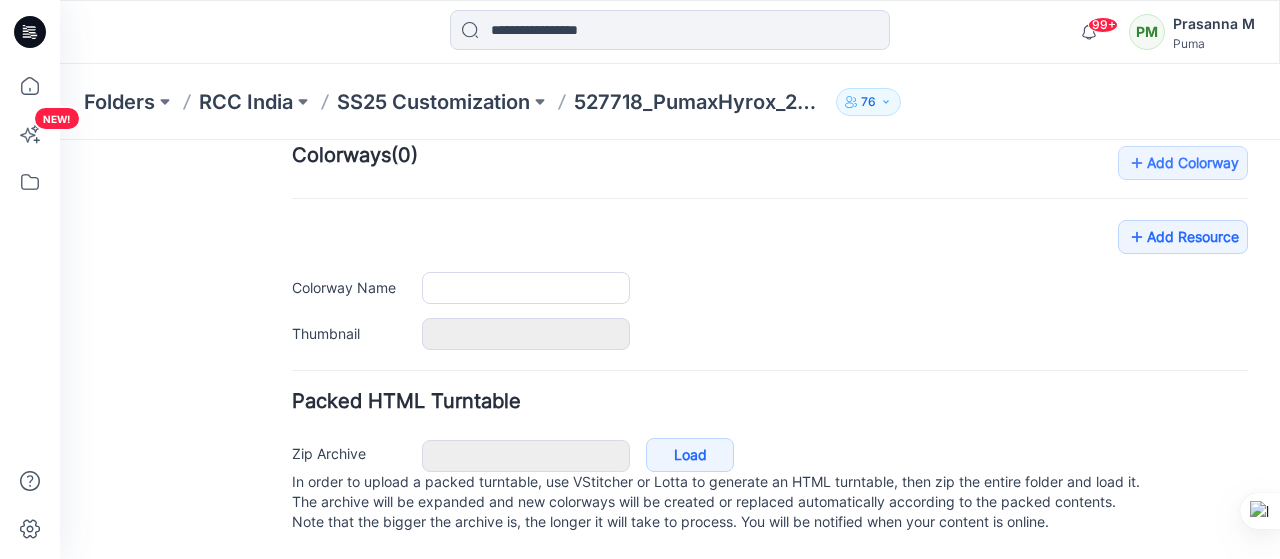 scroll, scrollTop: 632, scrollLeft: 0, axis: vertical 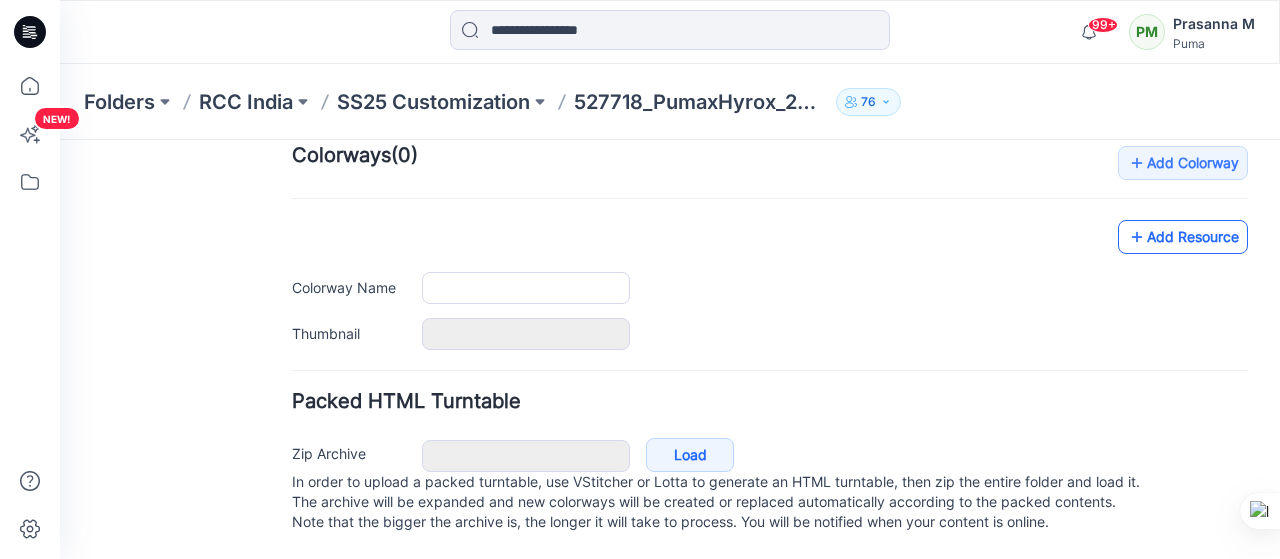 click on "Add Resource" at bounding box center [1183, 237] 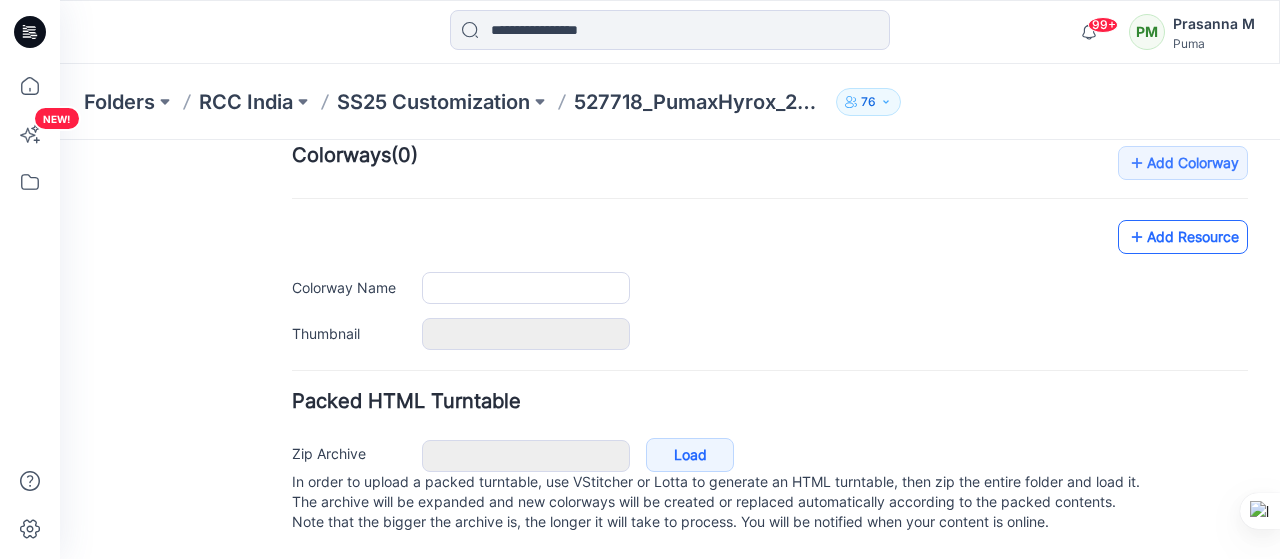 click on "Add Resource" at bounding box center (1183, 237) 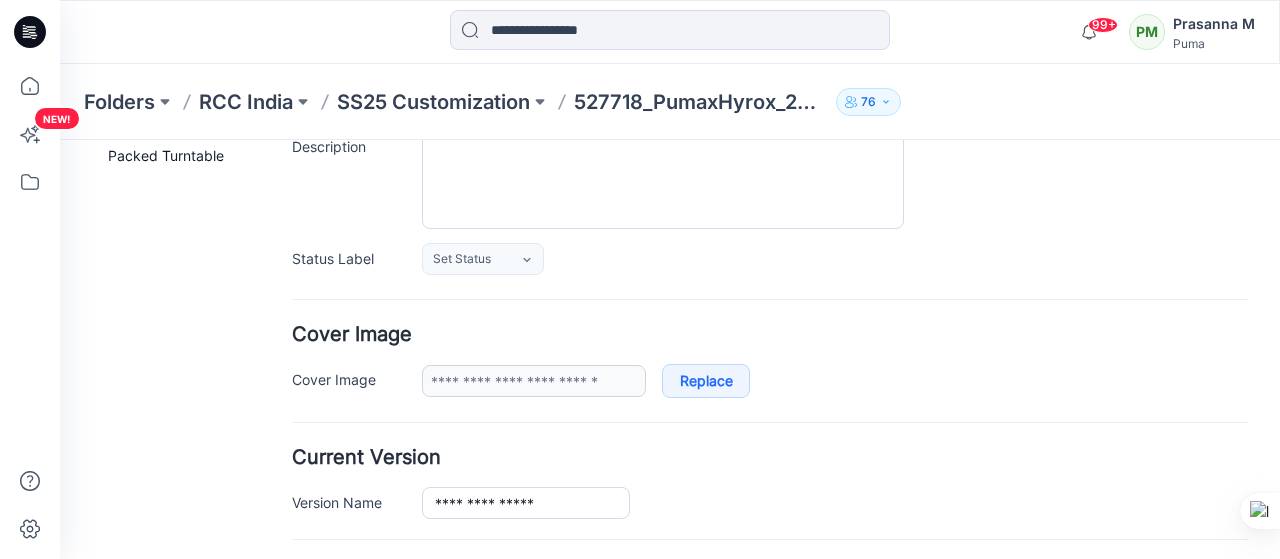scroll, scrollTop: 0, scrollLeft: 0, axis: both 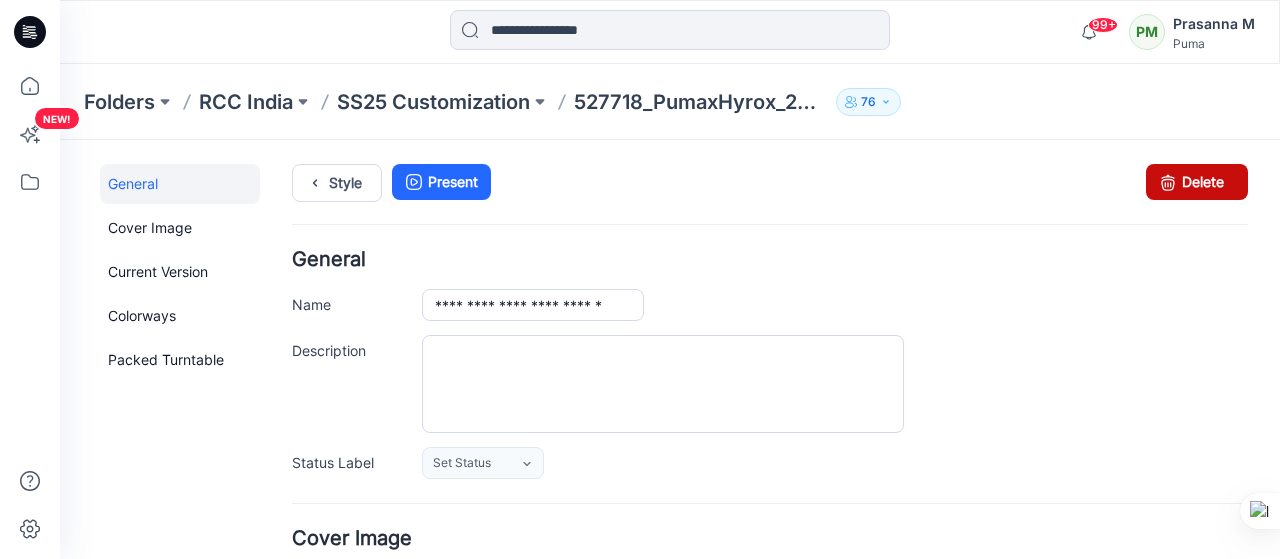 drag, startPoint x: 1180, startPoint y: 186, endPoint x: 788, endPoint y: 239, distance: 395.56668 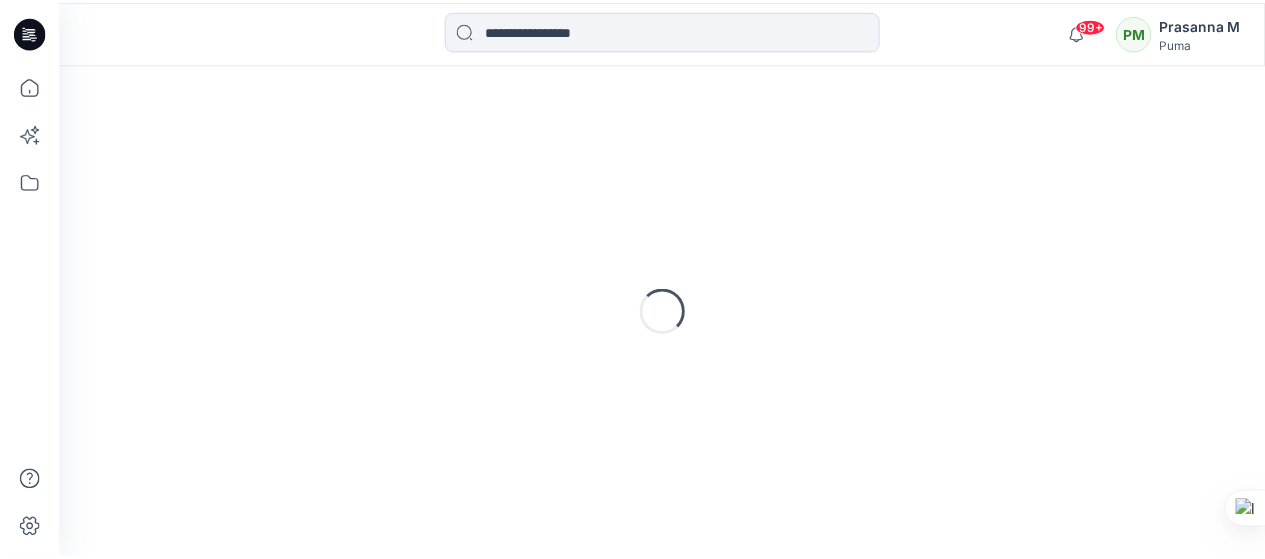 scroll, scrollTop: 0, scrollLeft: 0, axis: both 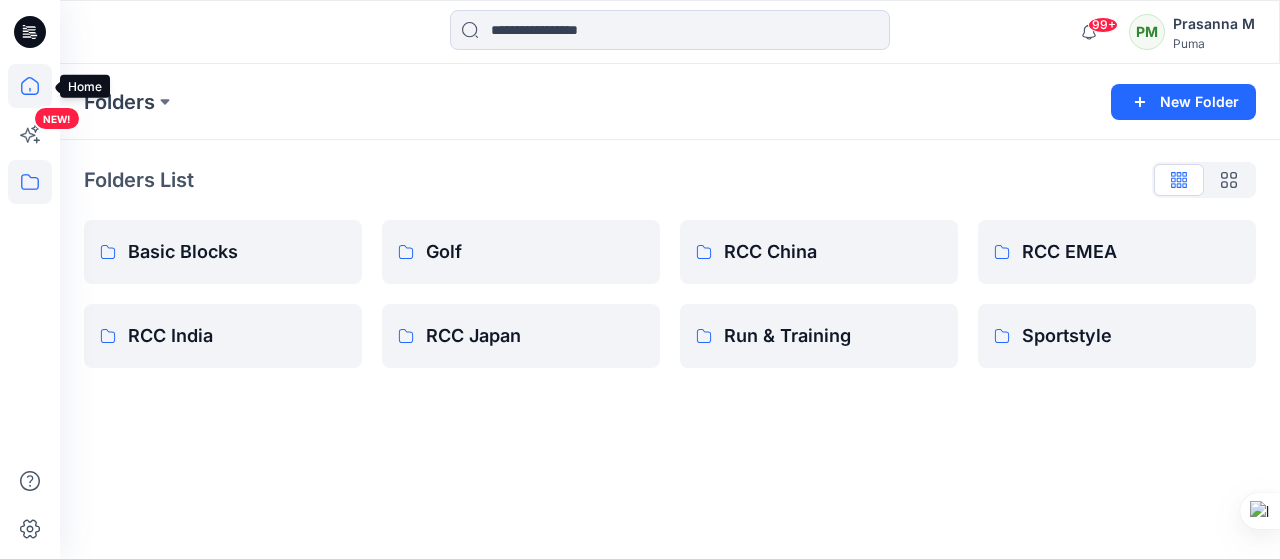 click 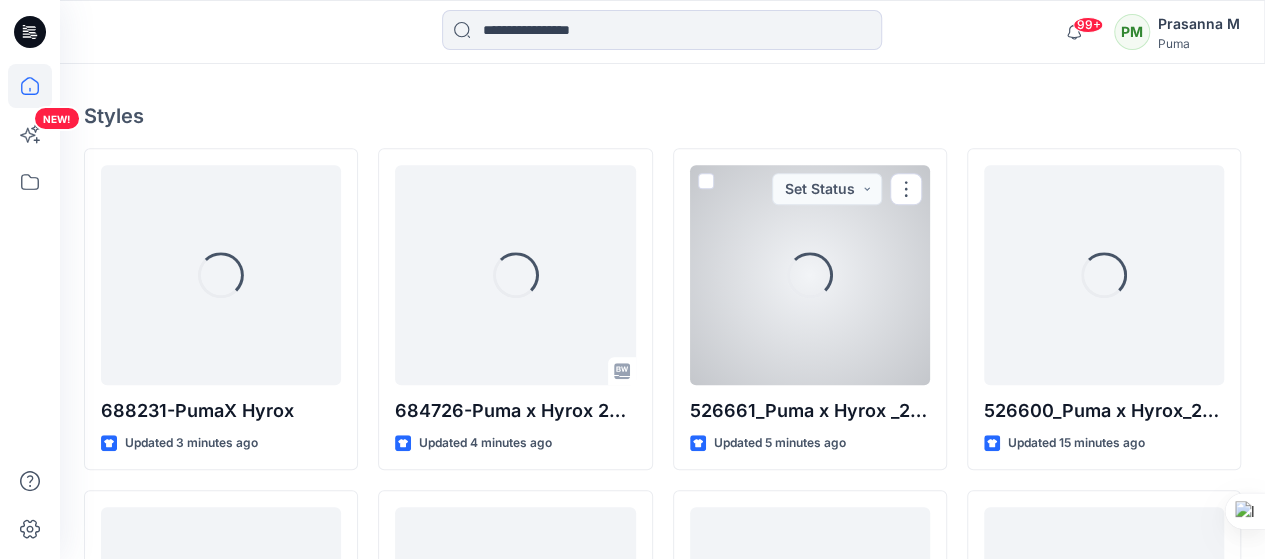 scroll, scrollTop: 516, scrollLeft: 0, axis: vertical 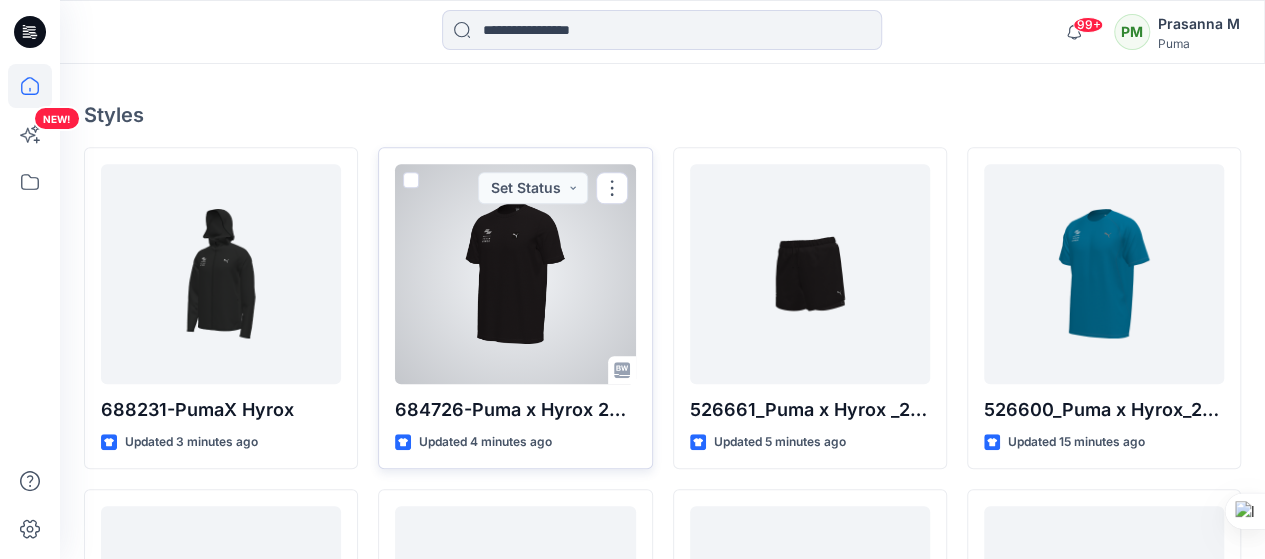 click at bounding box center (515, 274) 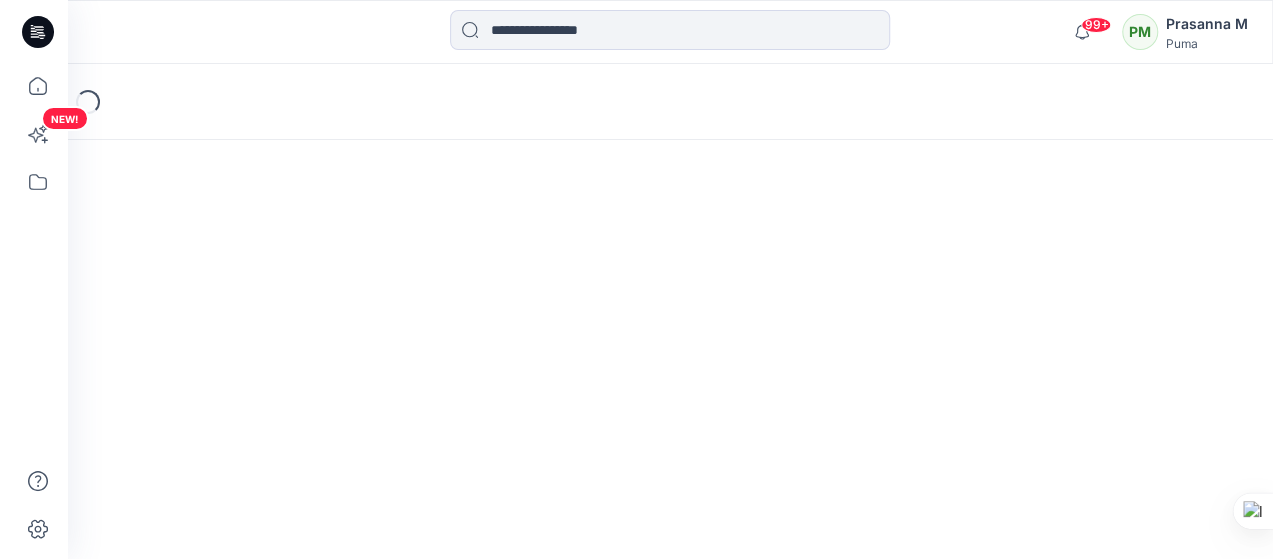scroll, scrollTop: 0, scrollLeft: 0, axis: both 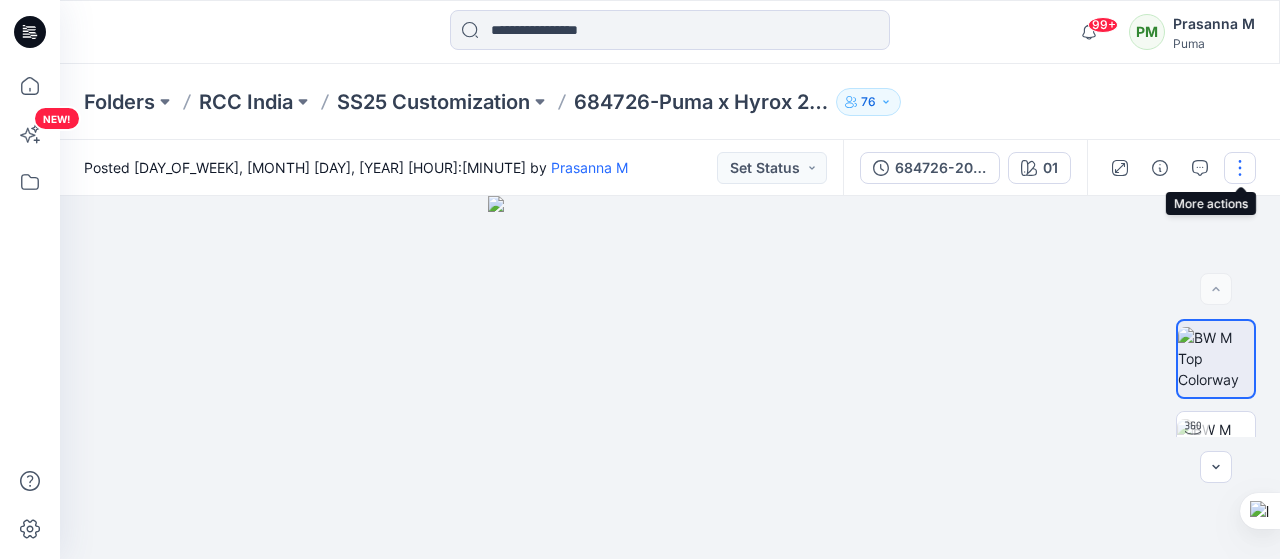 click at bounding box center [1240, 168] 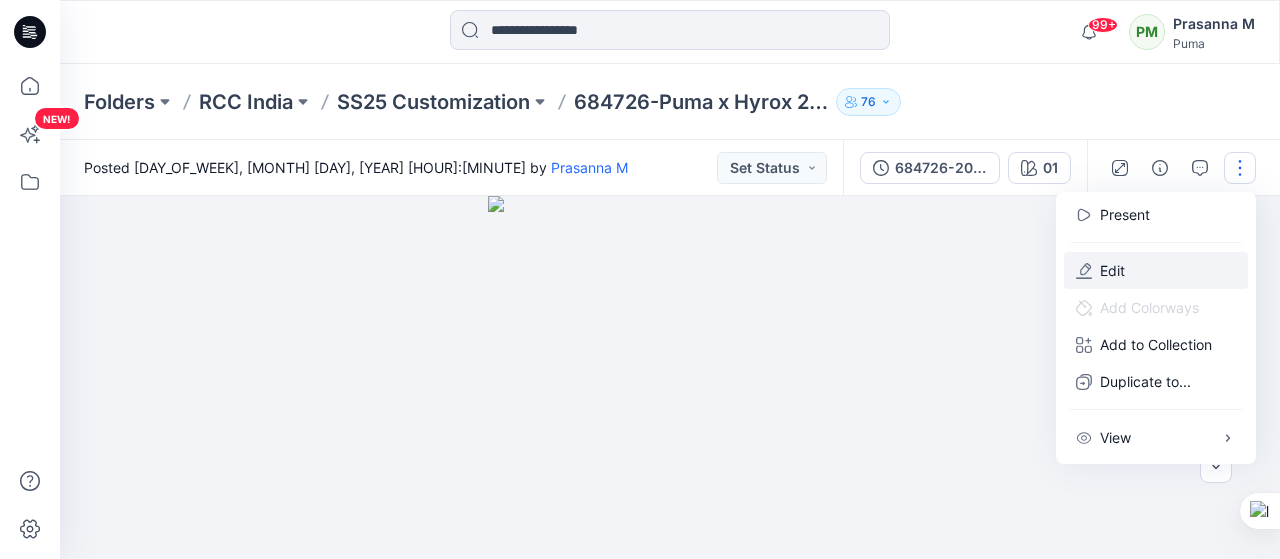 click on "Edit" at bounding box center [1112, 270] 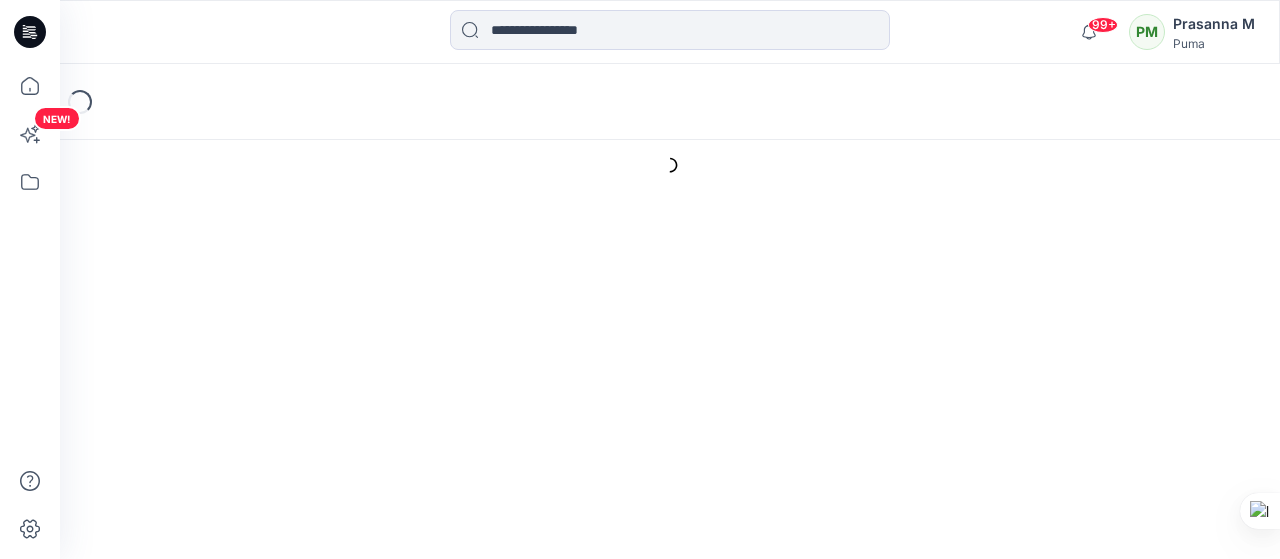 scroll, scrollTop: 0, scrollLeft: 0, axis: both 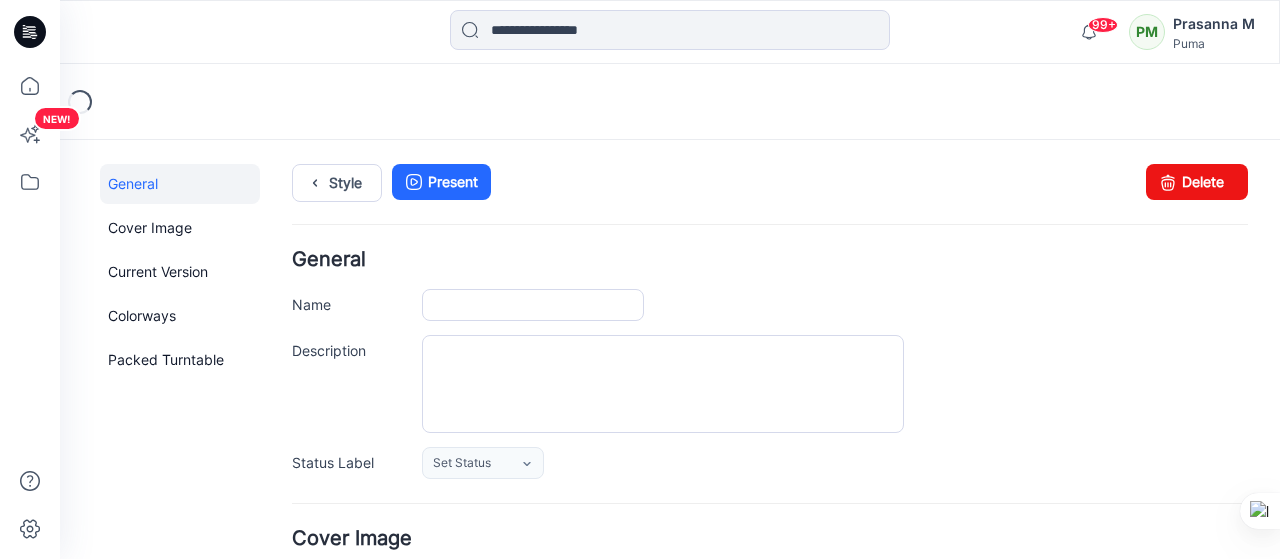 type on "**********" 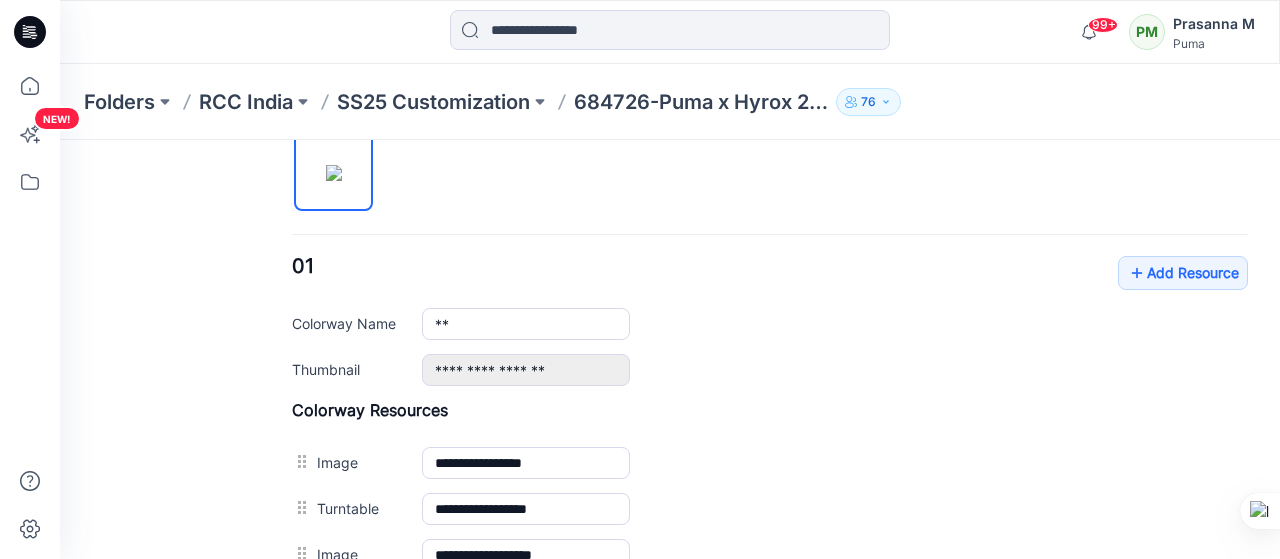scroll, scrollTop: 686, scrollLeft: 0, axis: vertical 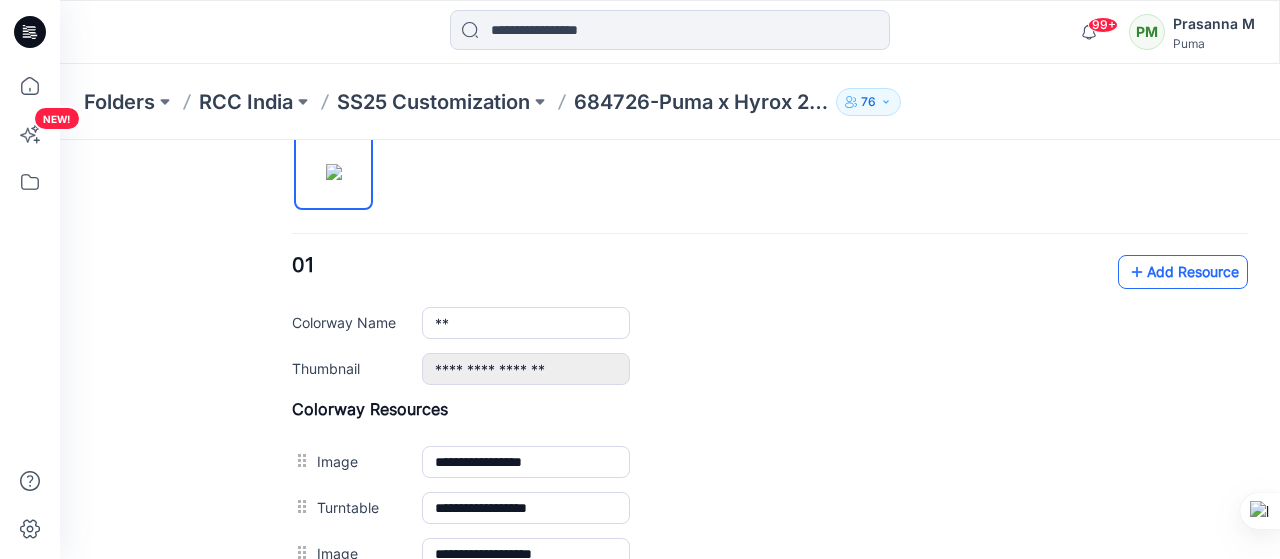 click on "Add Resource" at bounding box center (1183, 272) 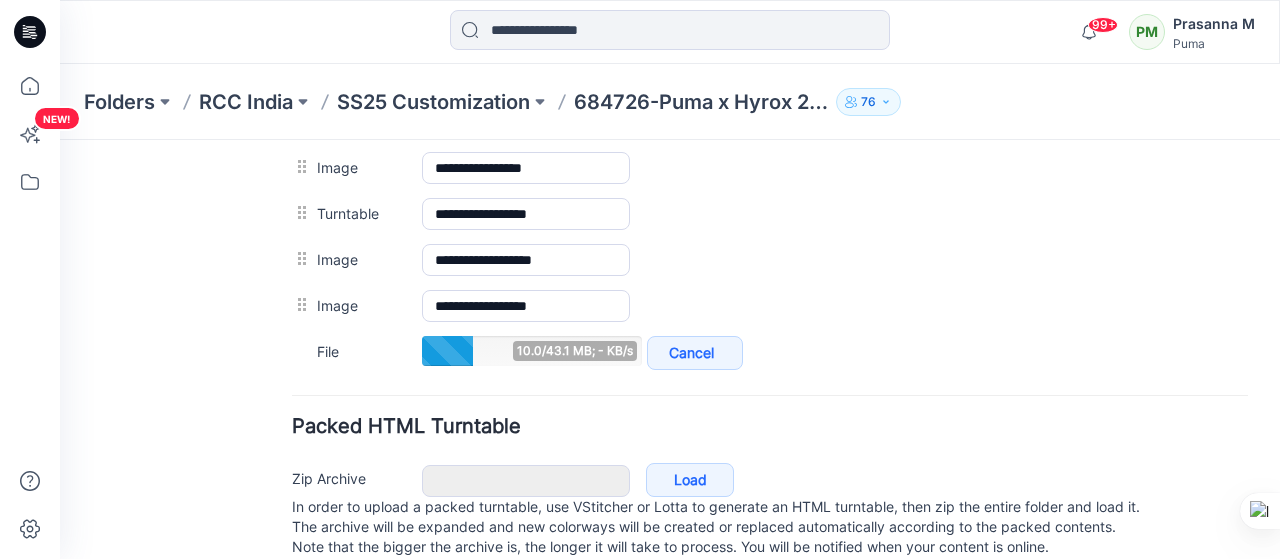 scroll, scrollTop: 981, scrollLeft: 0, axis: vertical 